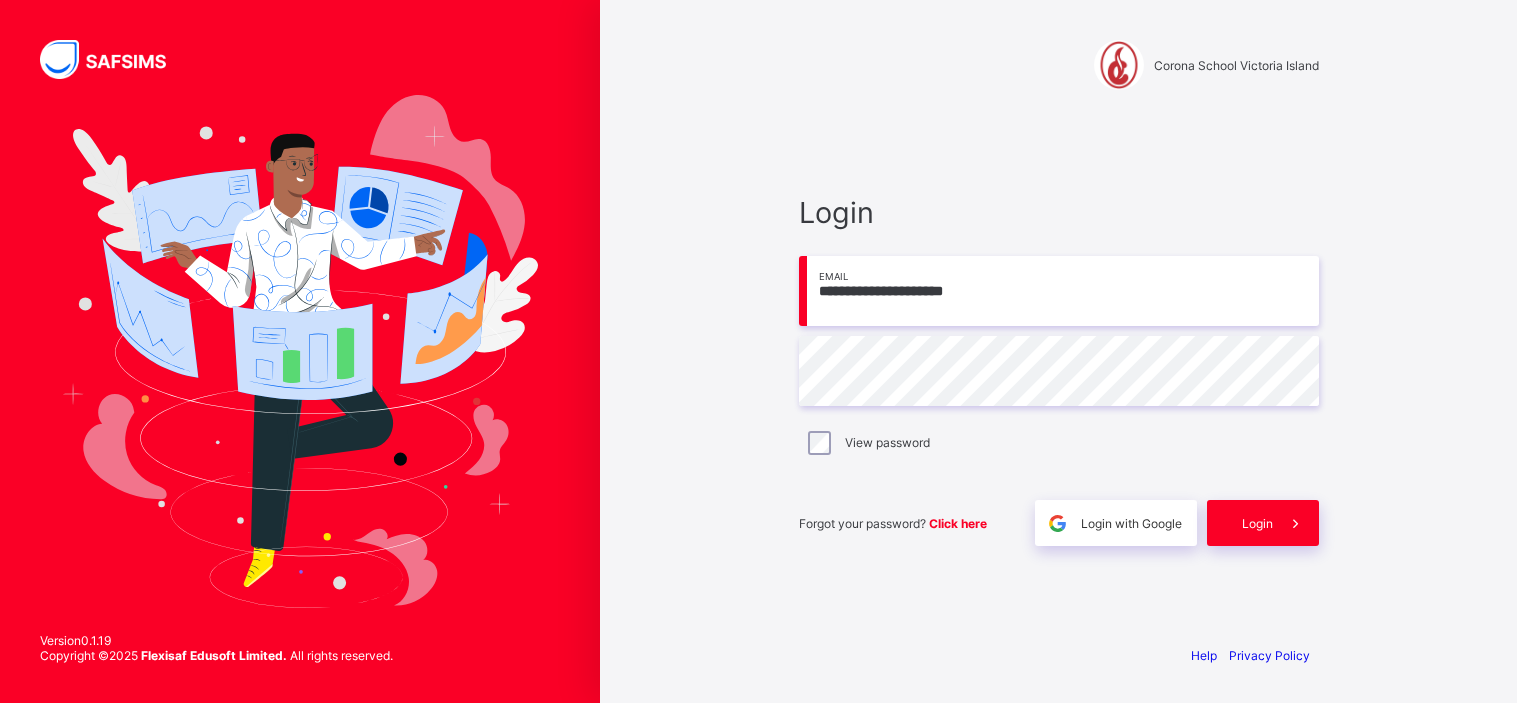 scroll, scrollTop: 0, scrollLeft: 0, axis: both 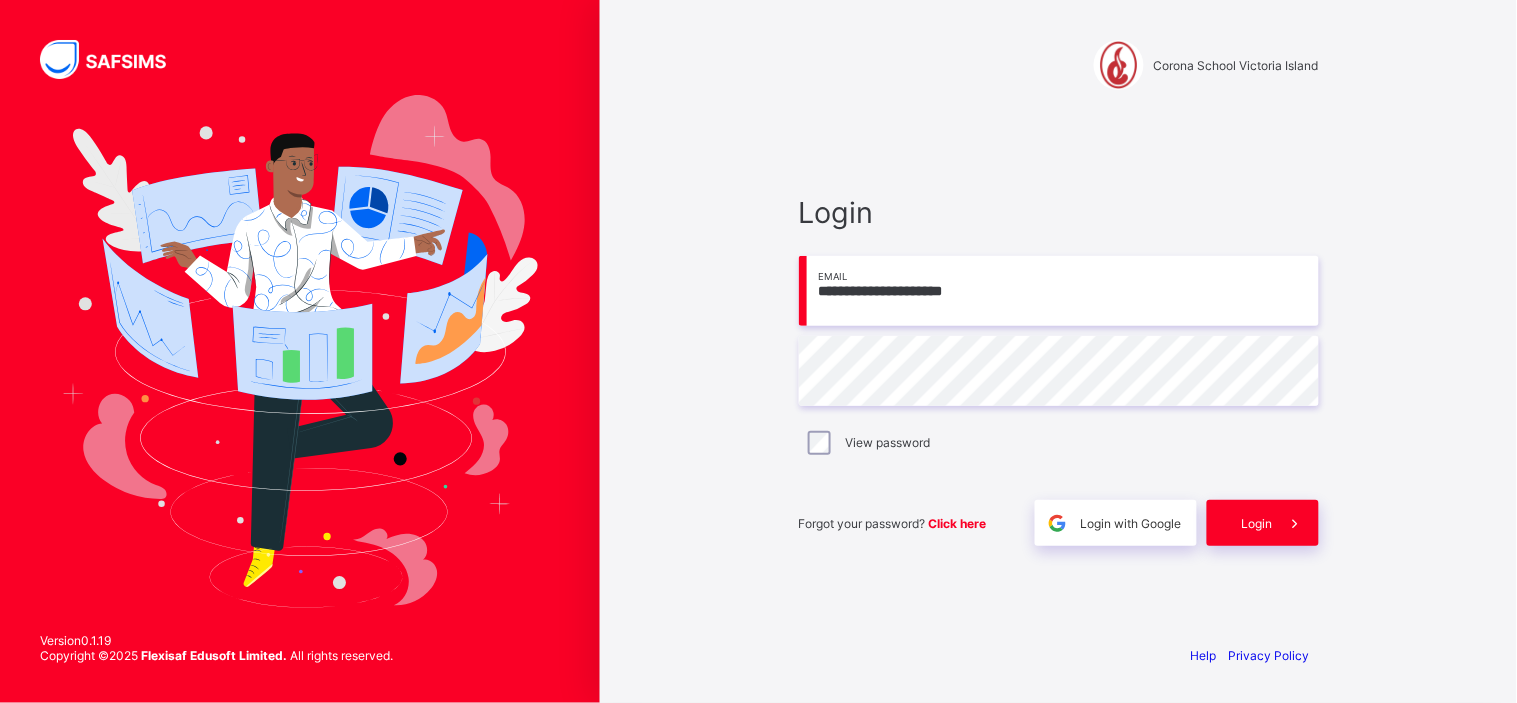 type on "**********" 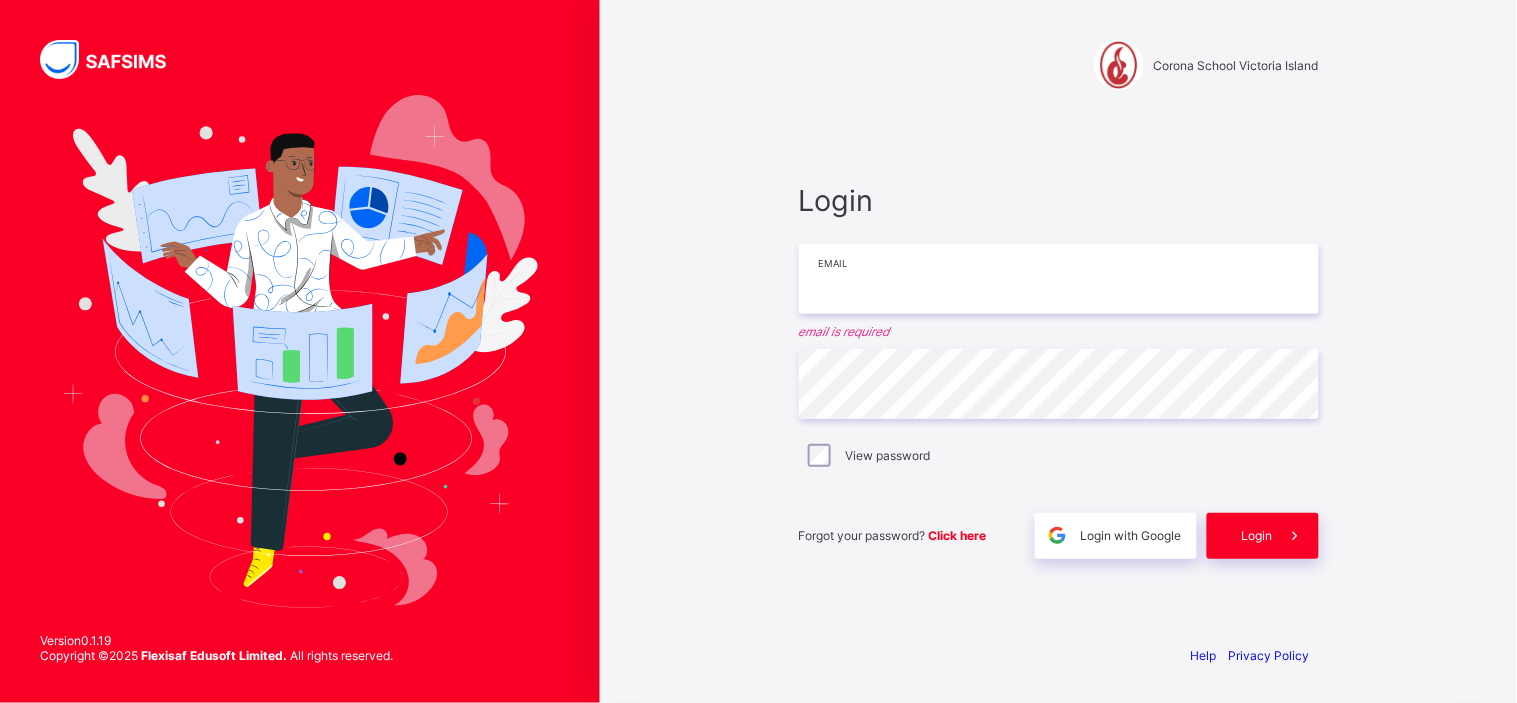 type 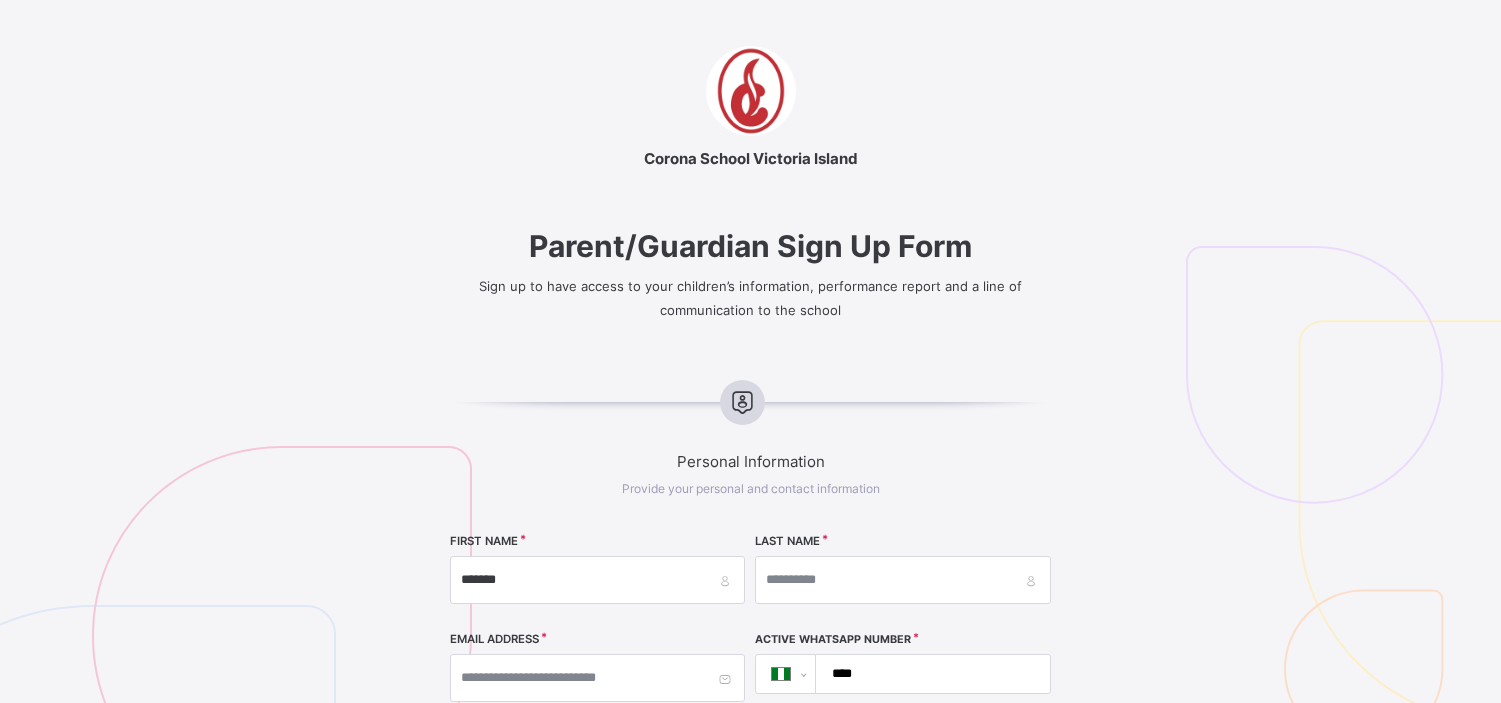 select on "**" 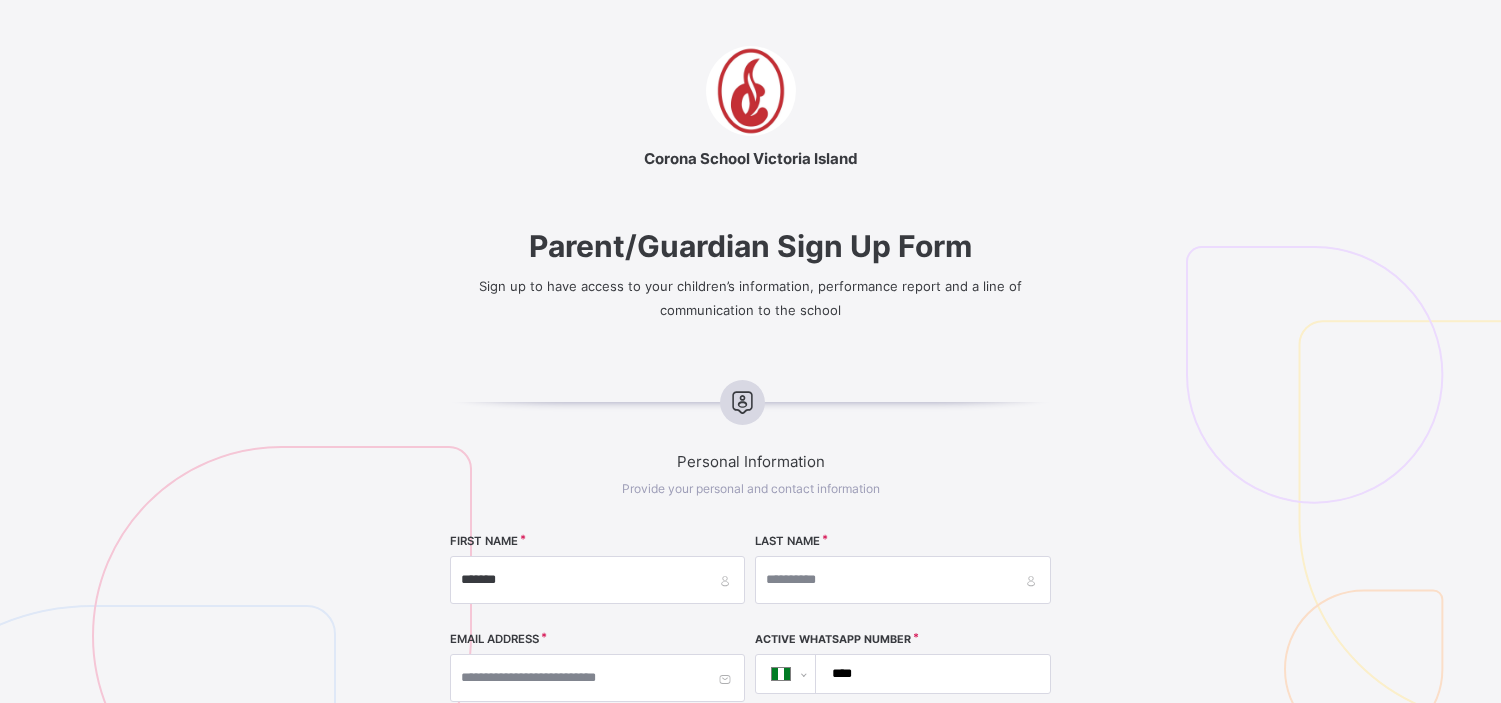 scroll, scrollTop: 276, scrollLeft: 0, axis: vertical 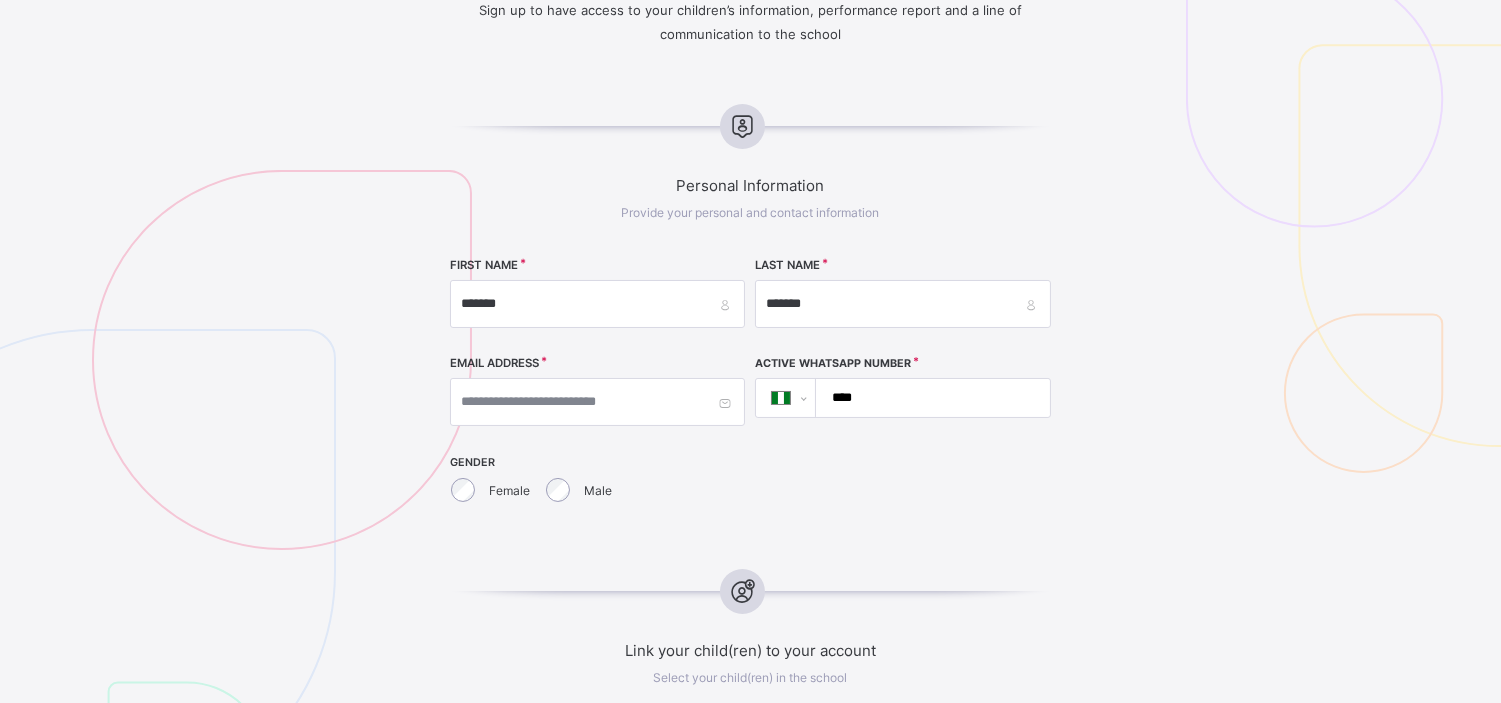 type on "*******" 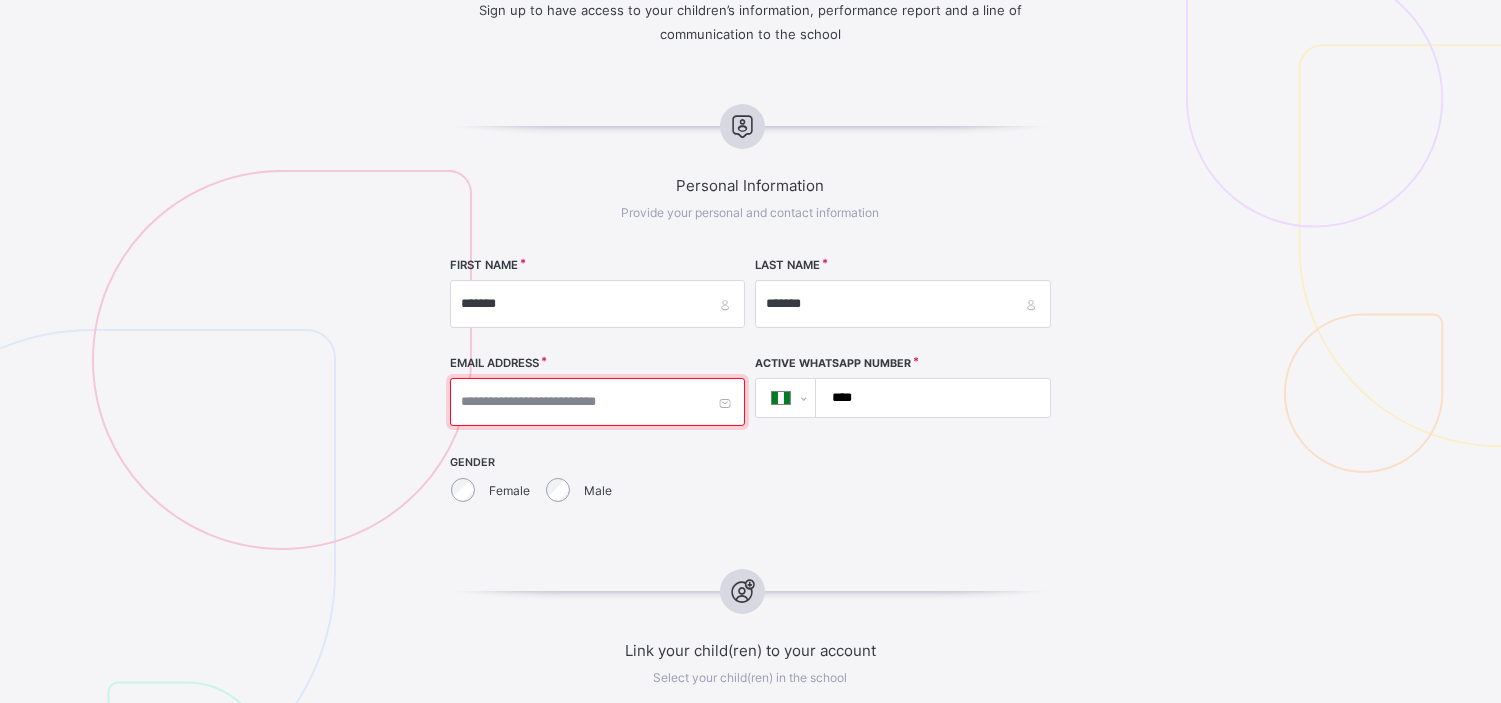 click at bounding box center [597, 402] 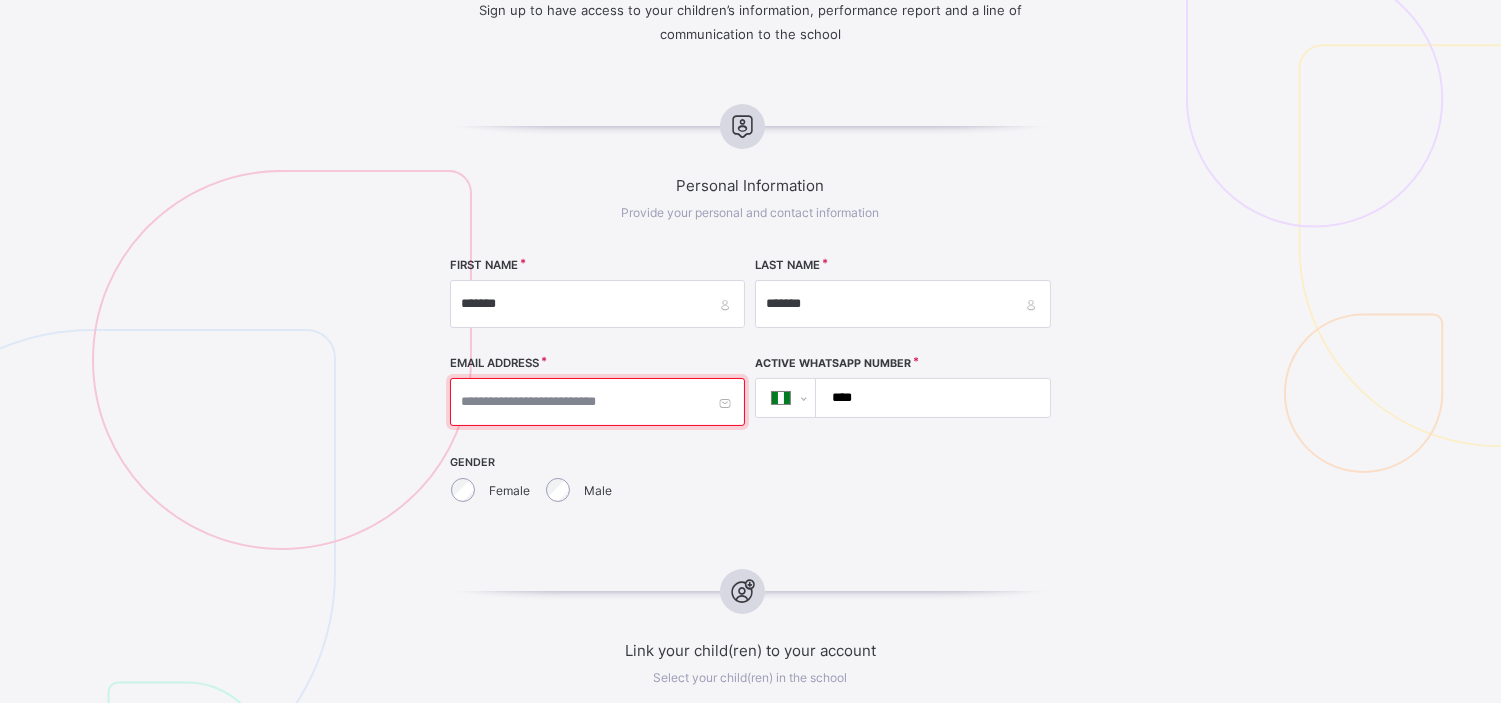 paste on "**********" 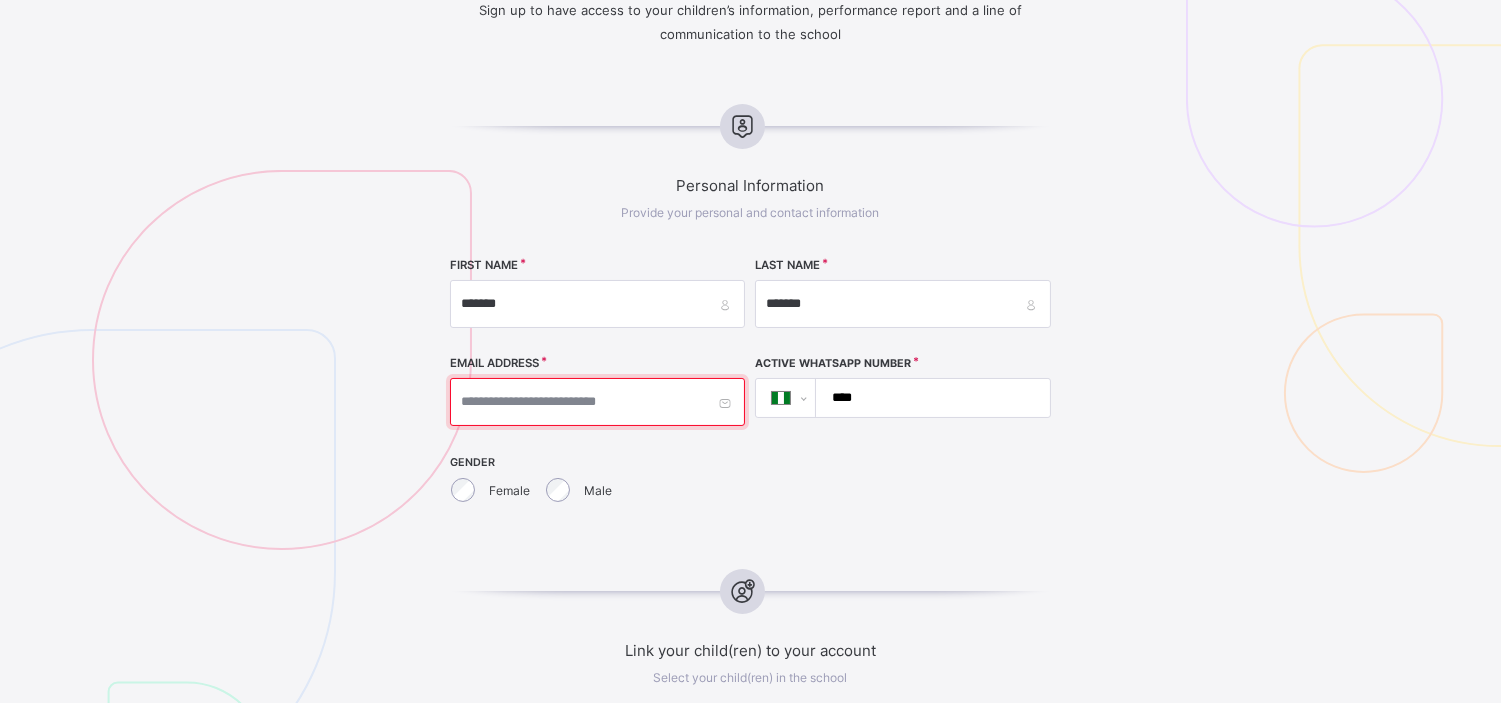 type on "**********" 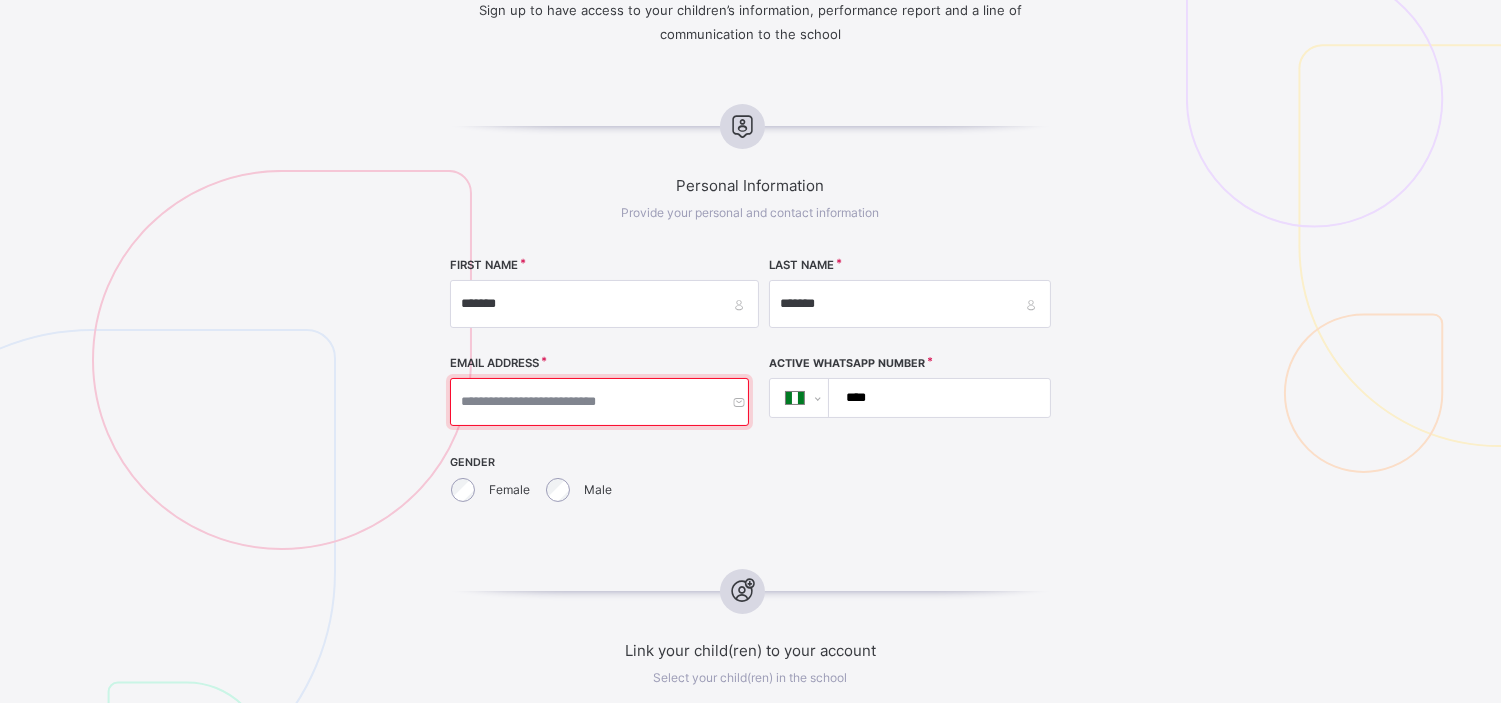 scroll, scrollTop: 0, scrollLeft: 0, axis: both 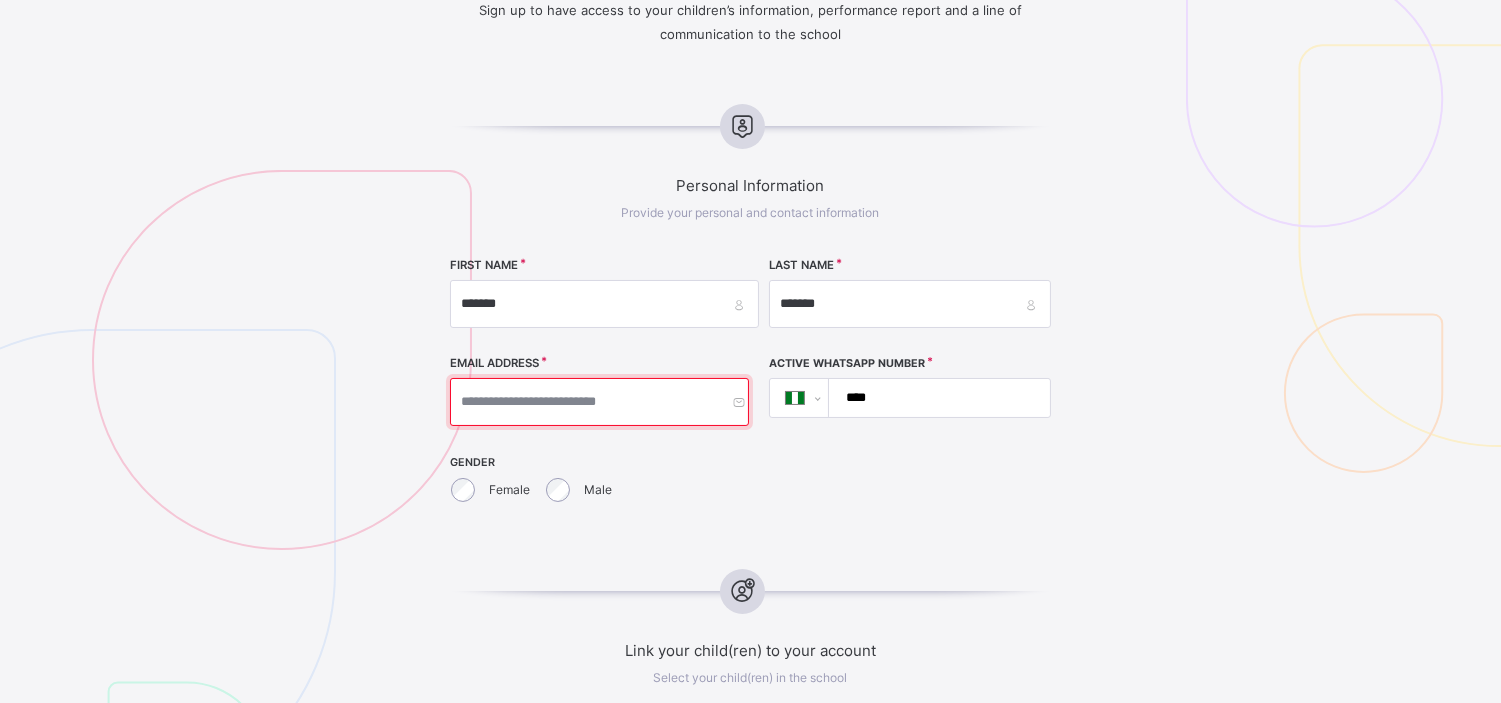 click at bounding box center [599, 402] 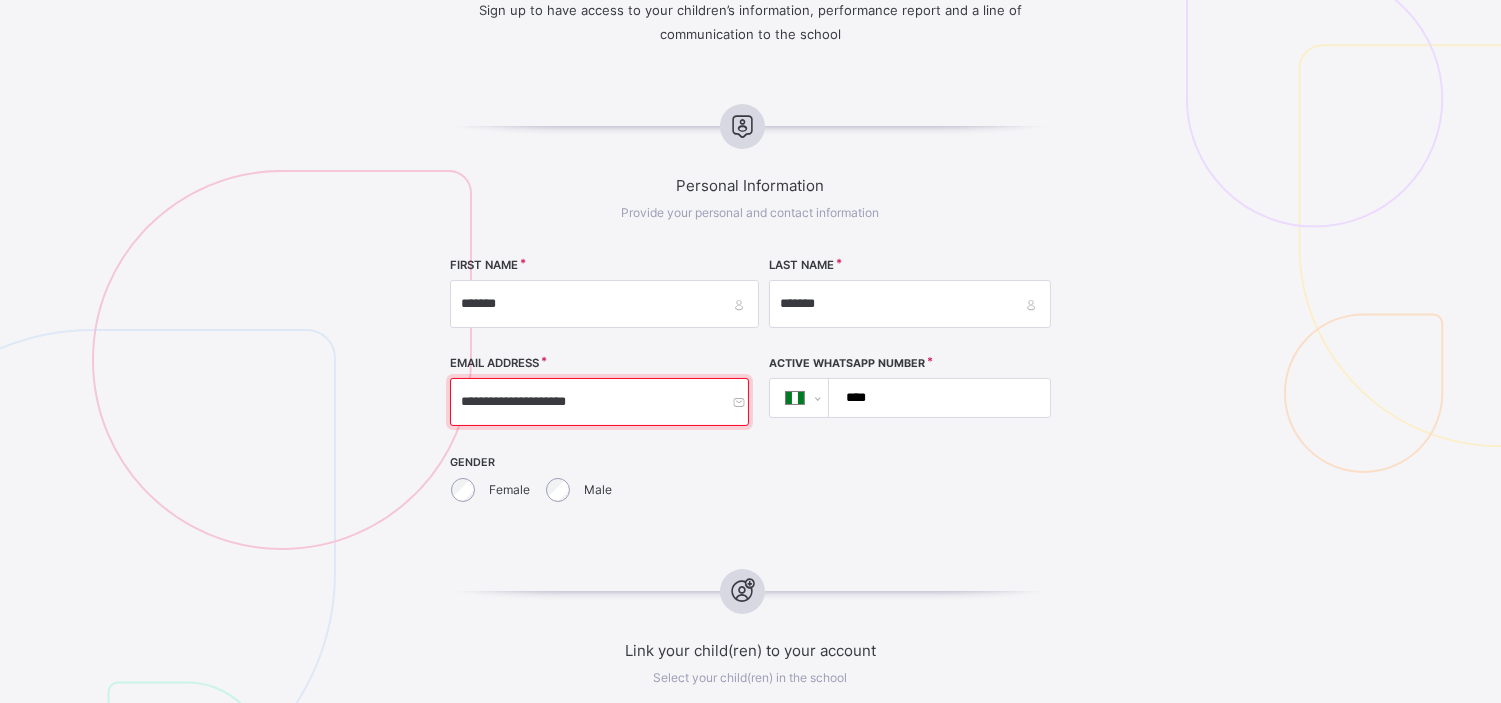 type on "**********" 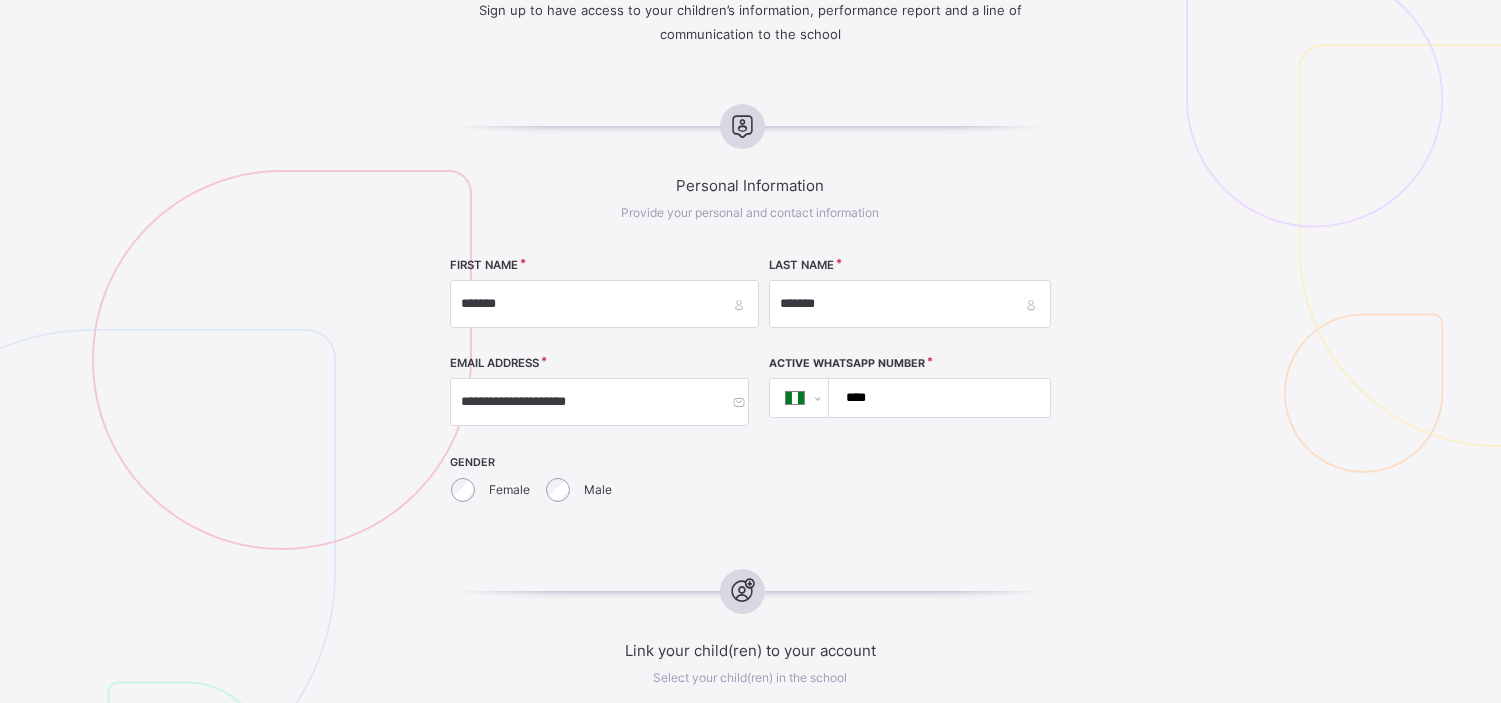 click on "****" at bounding box center (936, 398) 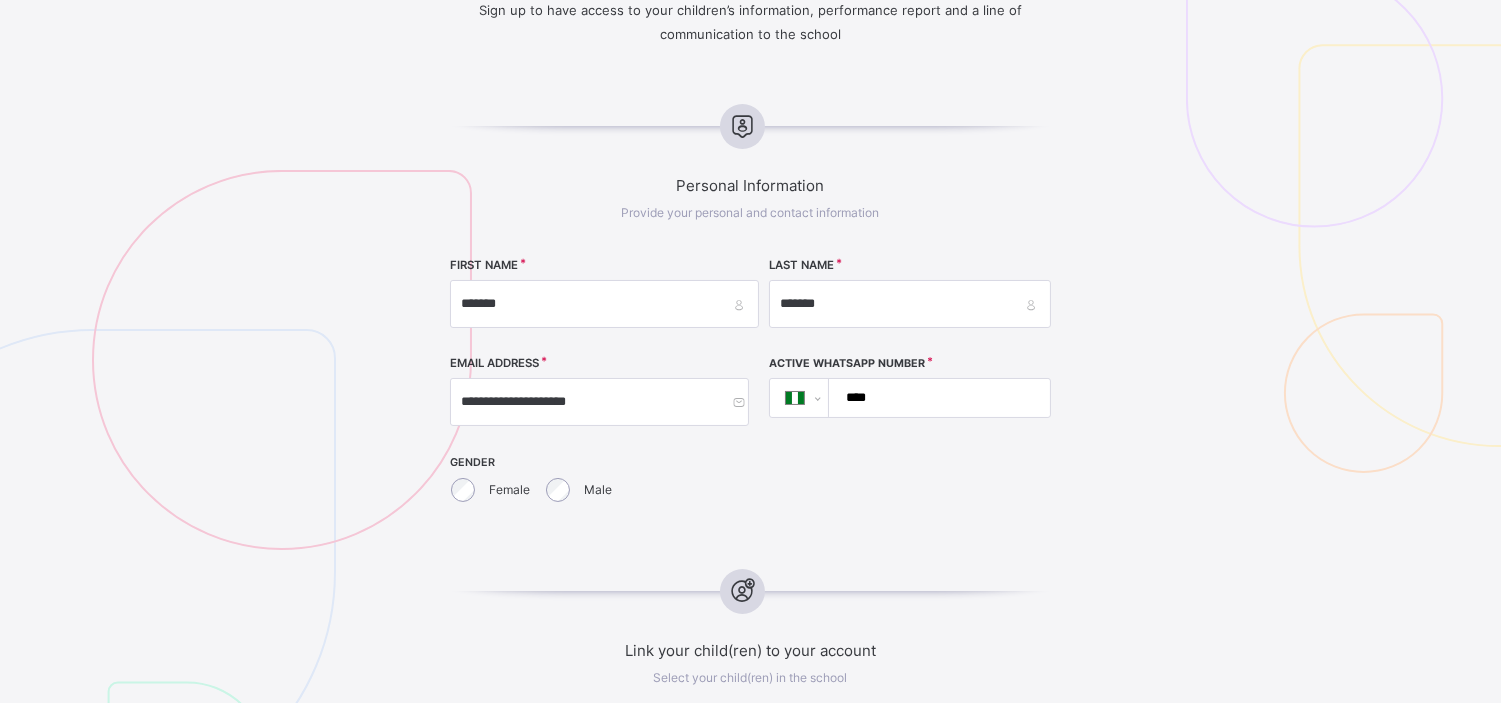 click on "****" at bounding box center [936, 398] 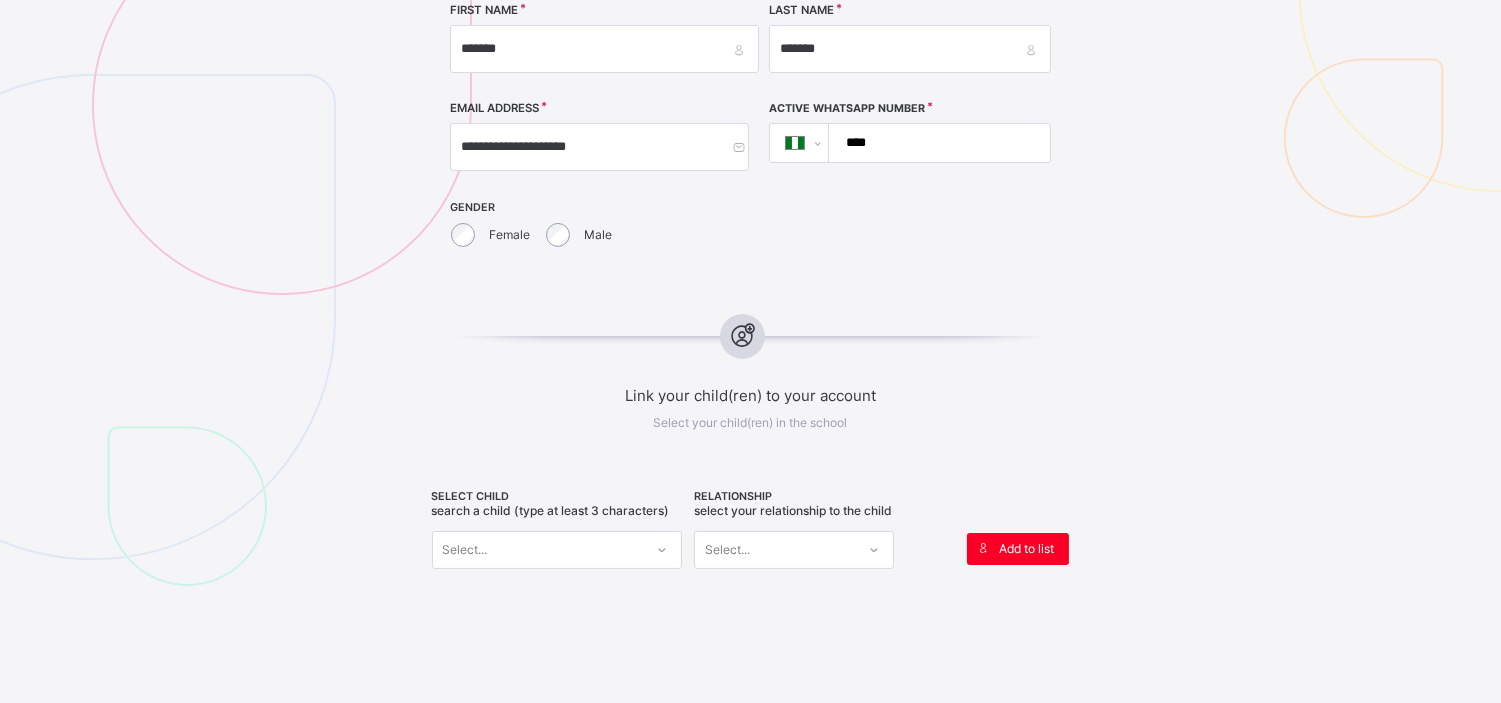 scroll, scrollTop: 510, scrollLeft: 0, axis: vertical 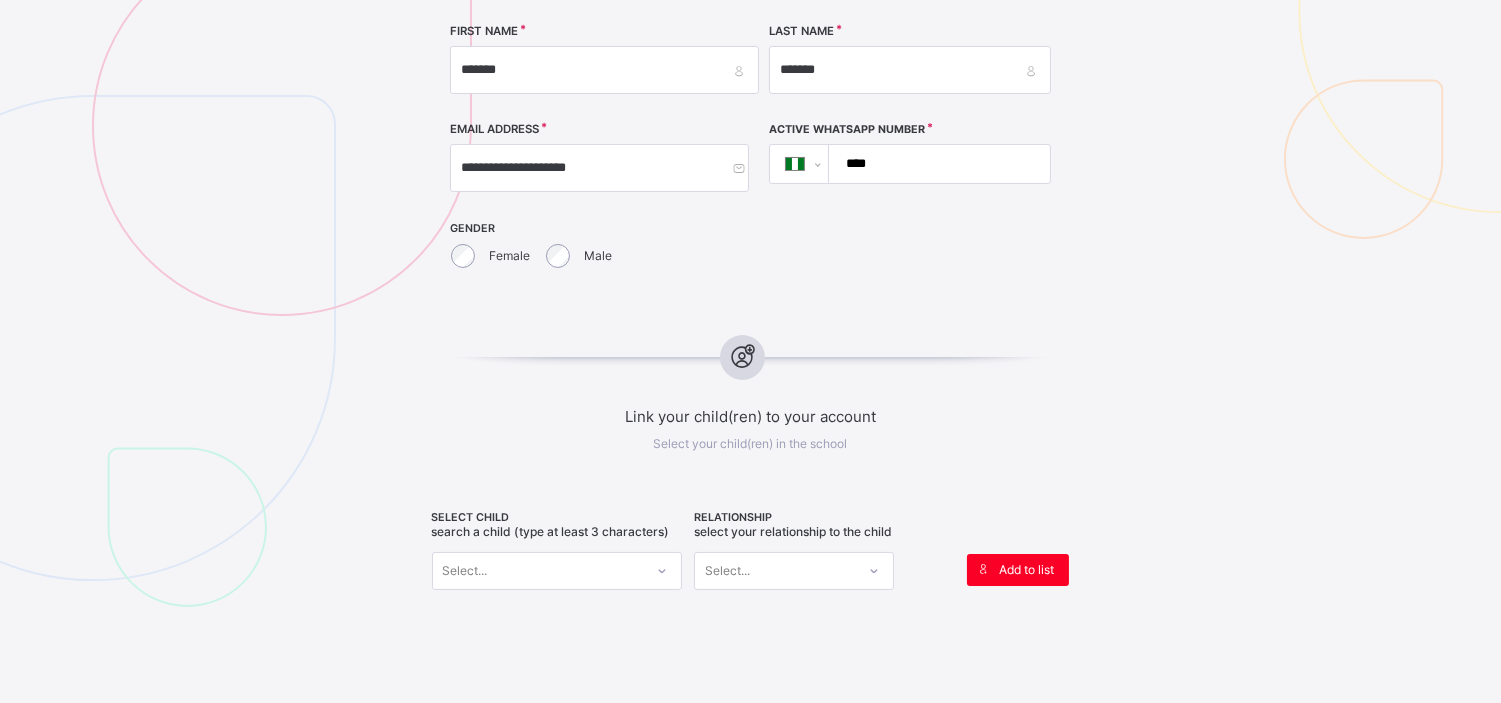 click on "****" at bounding box center (936, 164) 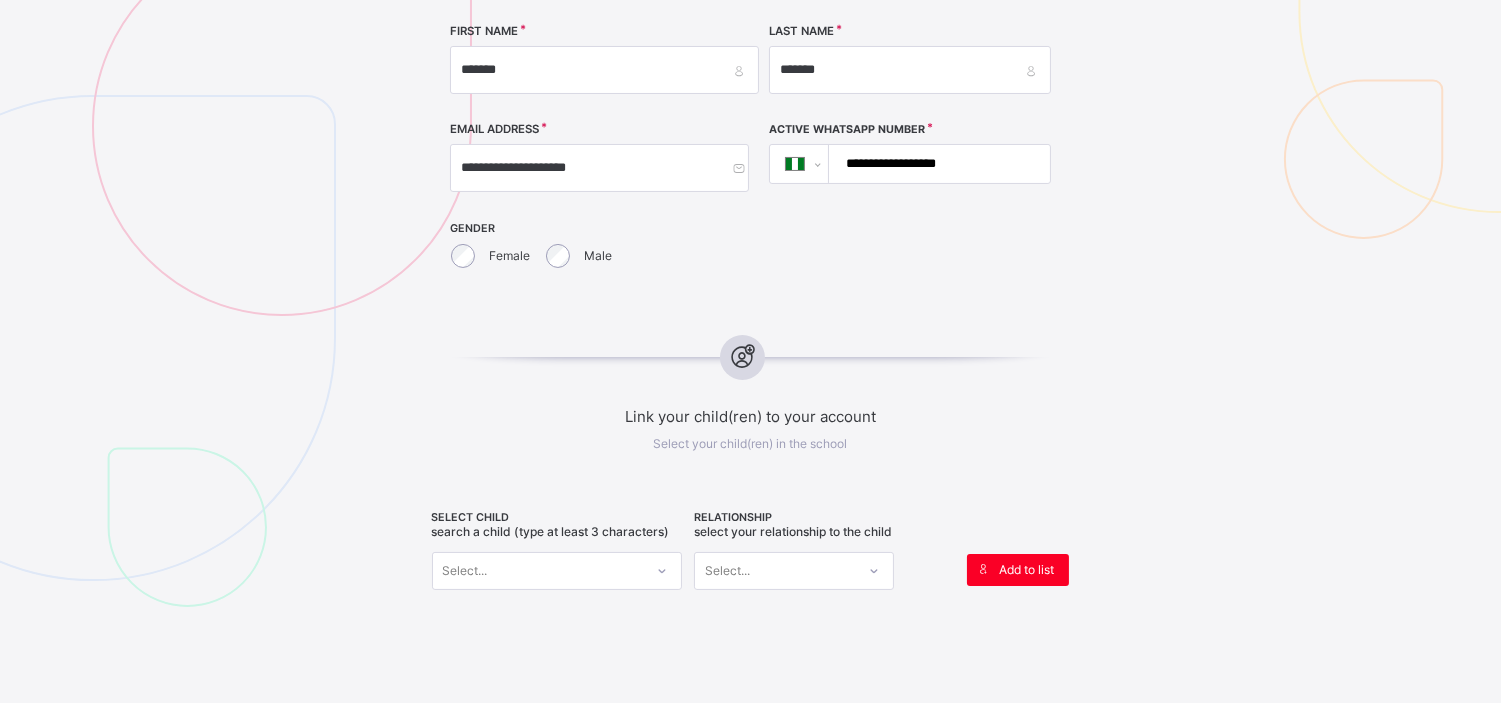 drag, startPoint x: 897, startPoint y: 158, endPoint x: 874, endPoint y: 157, distance: 23.021729 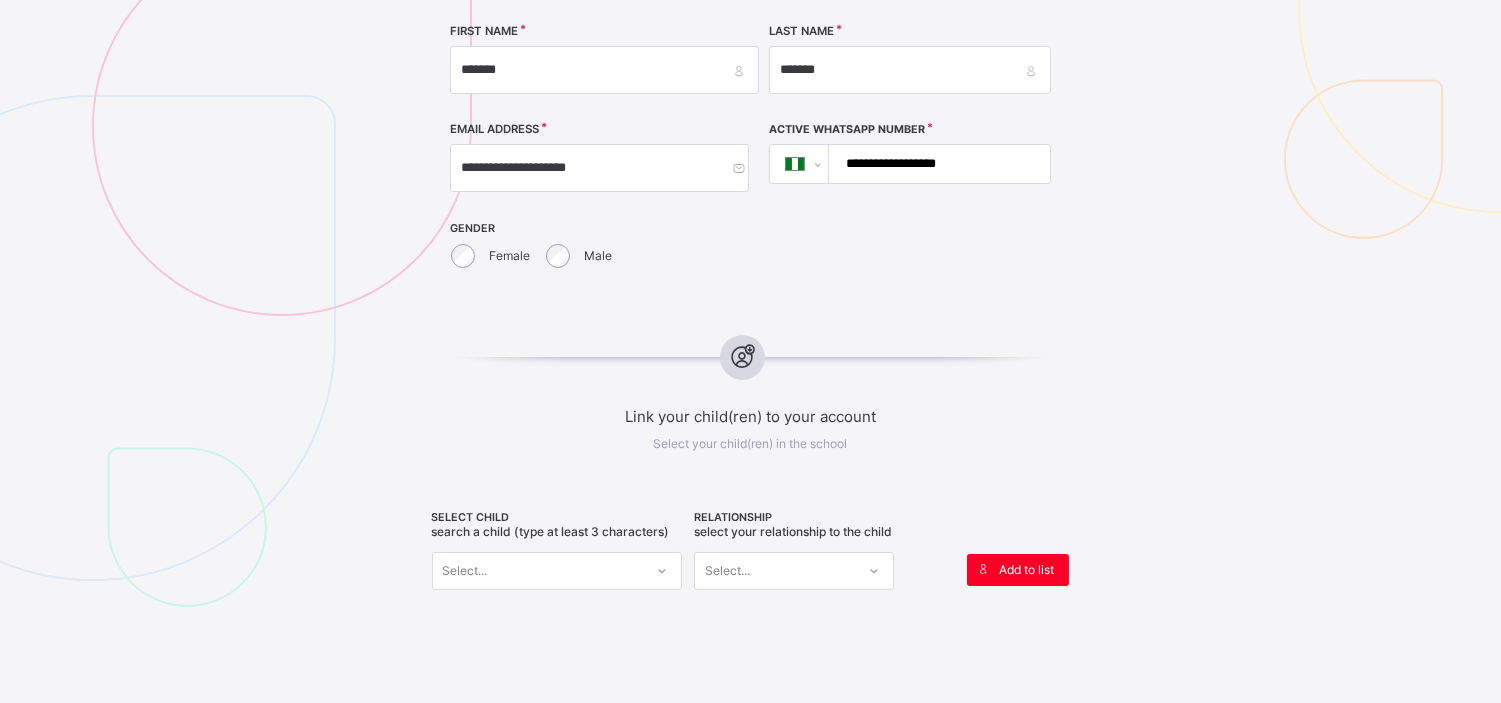 click on "**********" at bounding box center (936, 164) 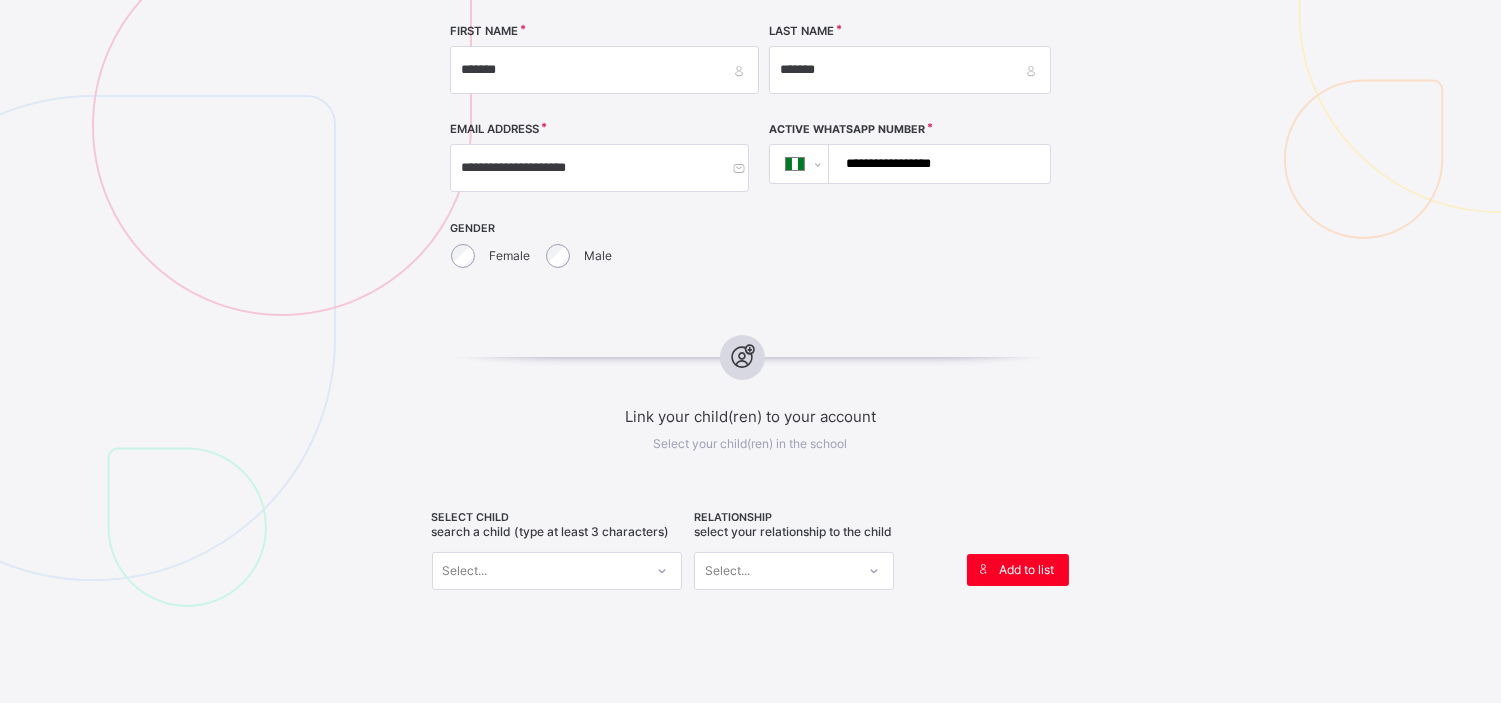 select on "**" 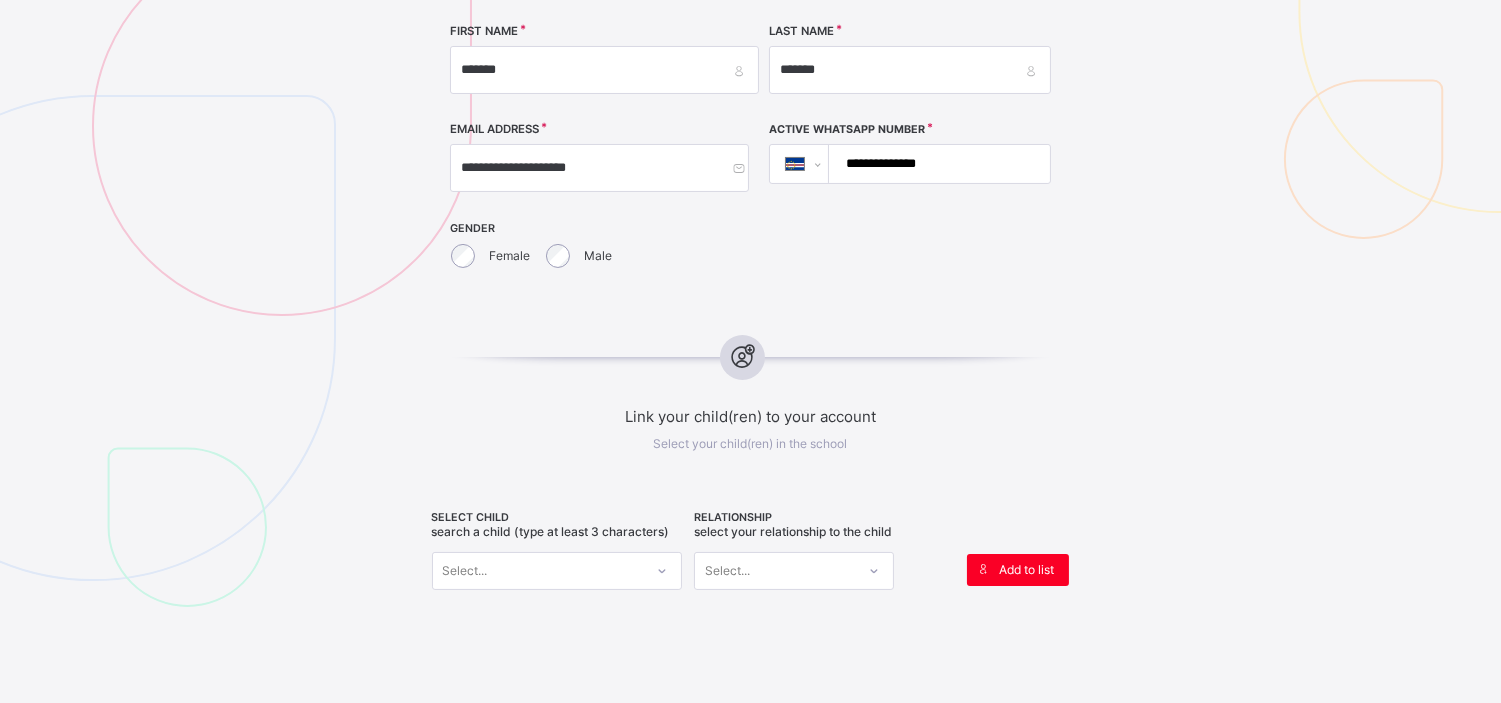 select on "**" 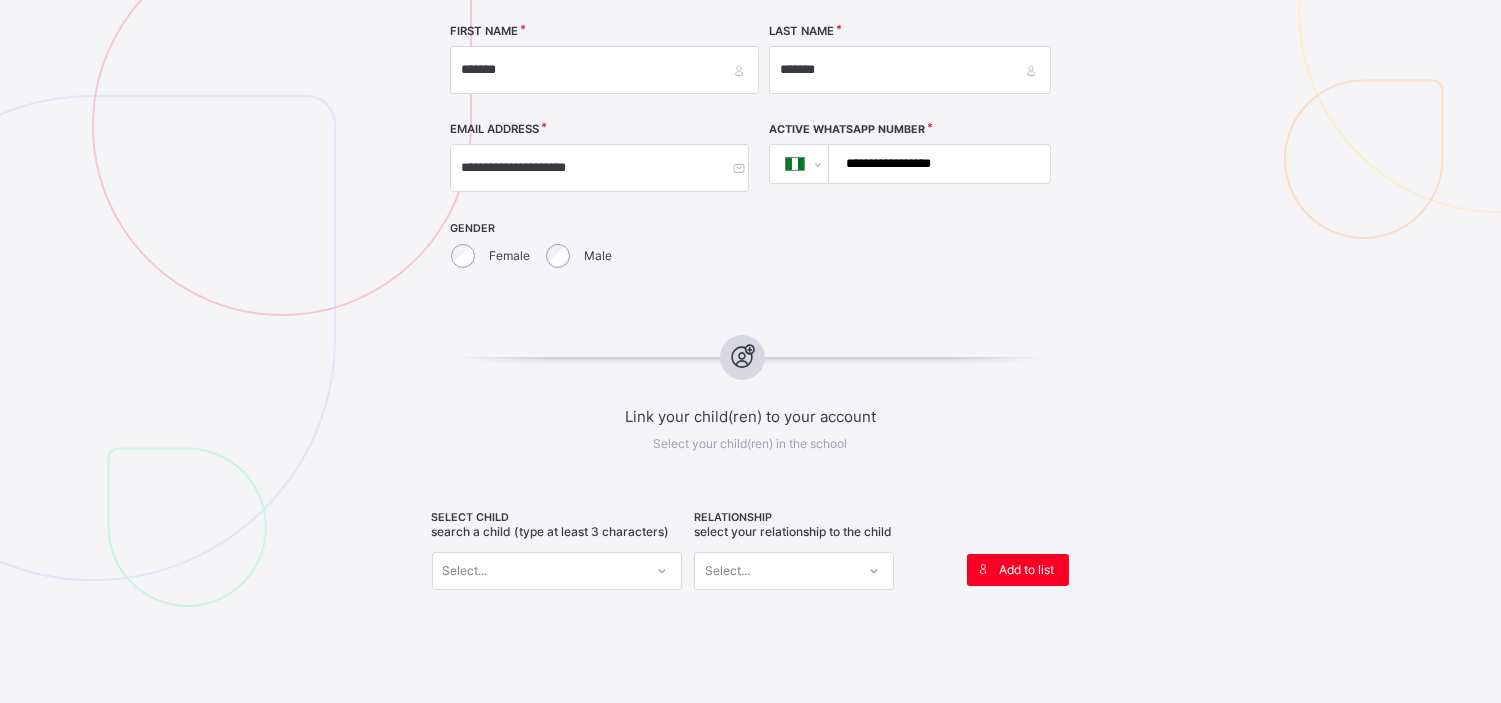 type on "**********" 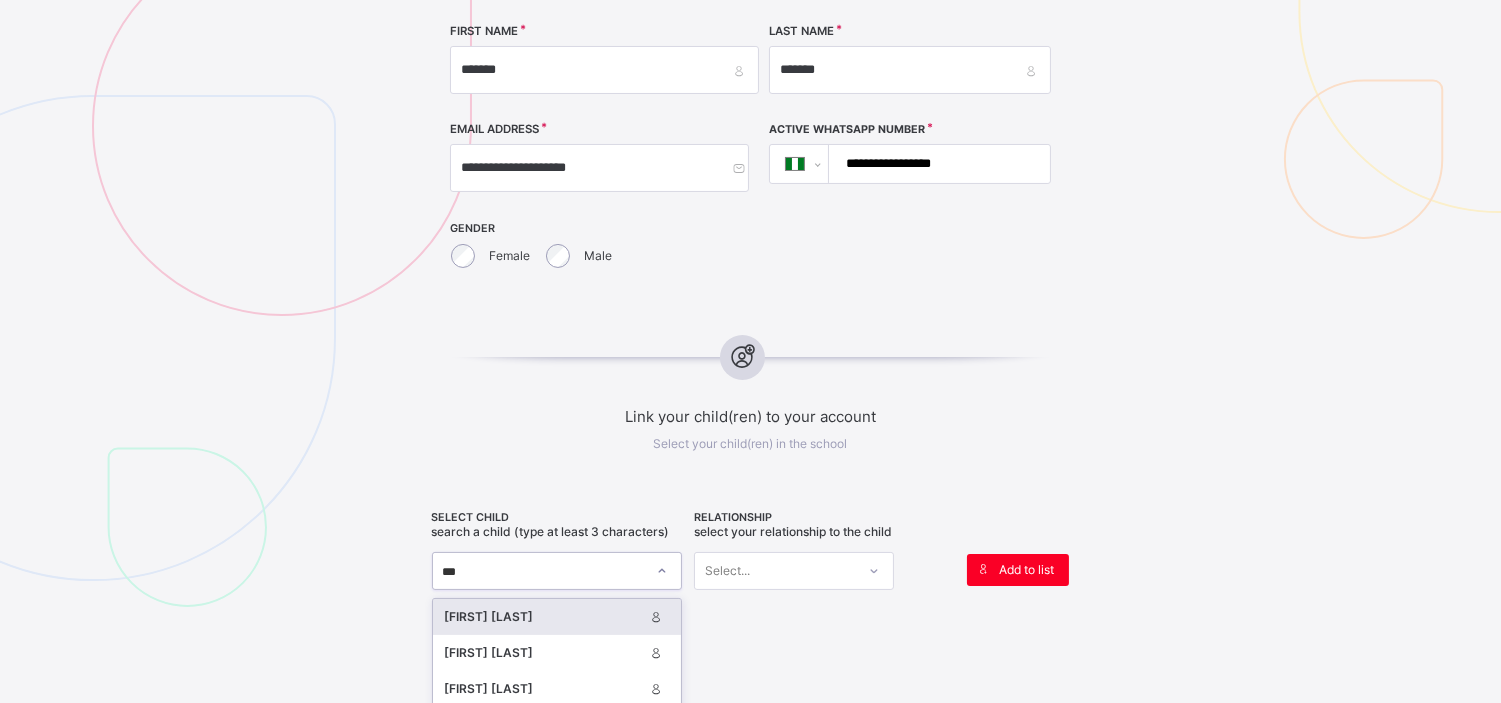 type on "****" 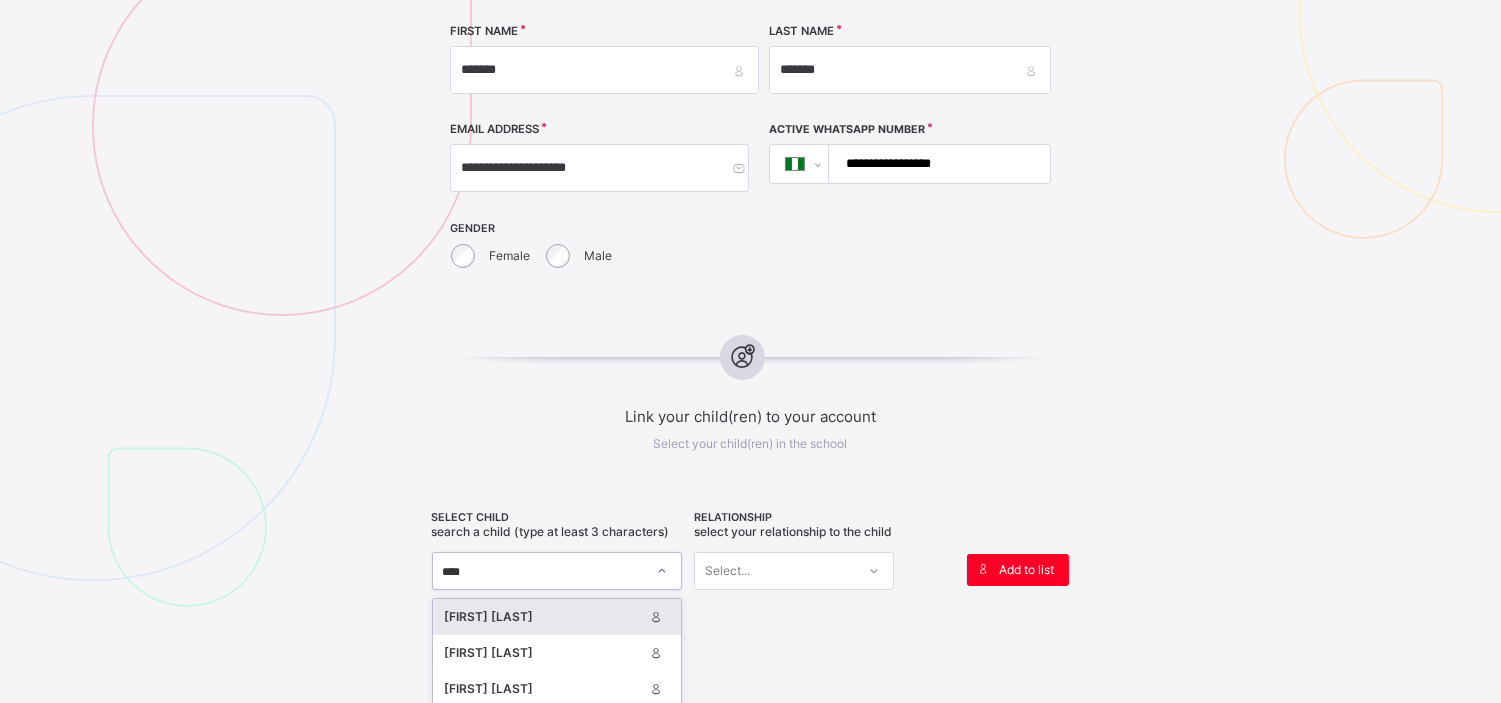 click on "[FIRST]  [LAST]" at bounding box center (544, 617) 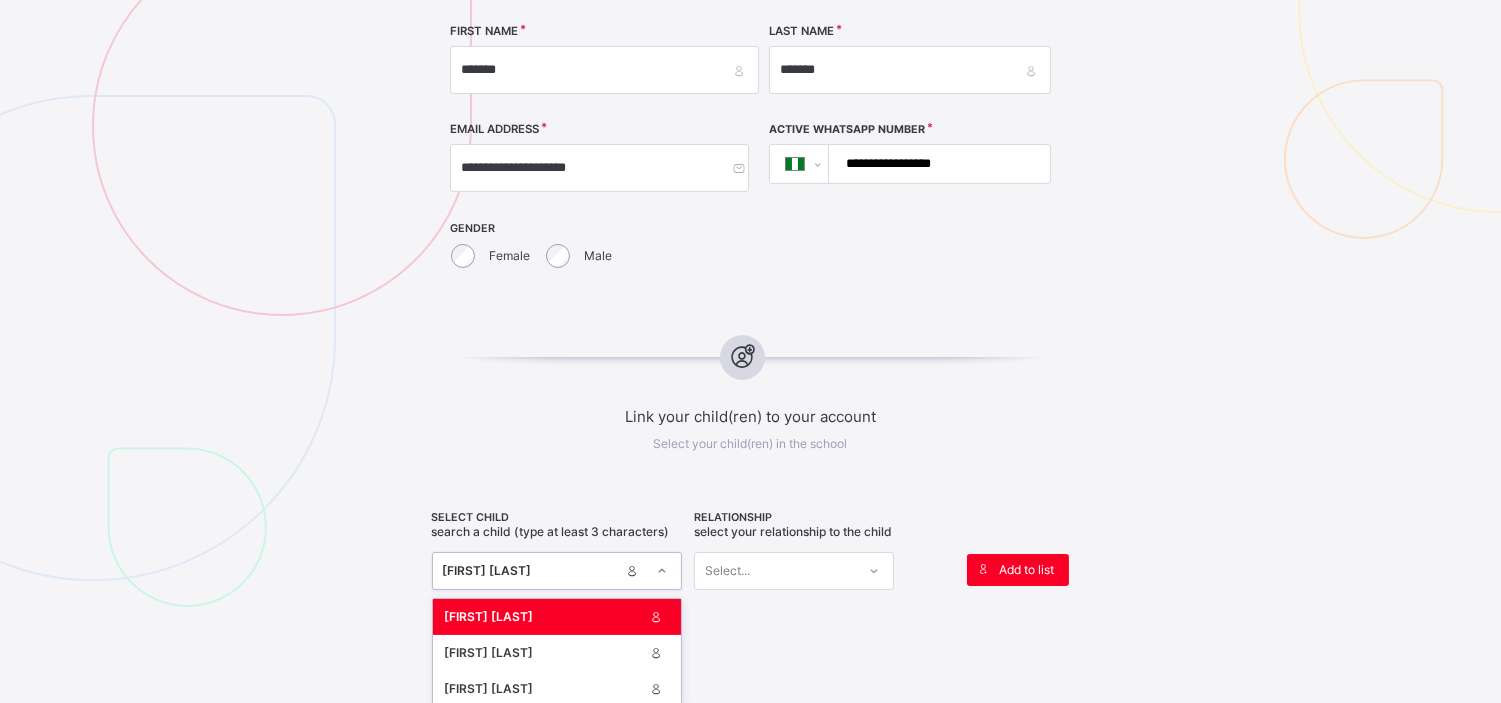 click on "[FIRST]  [LAST]" at bounding box center (531, 571) 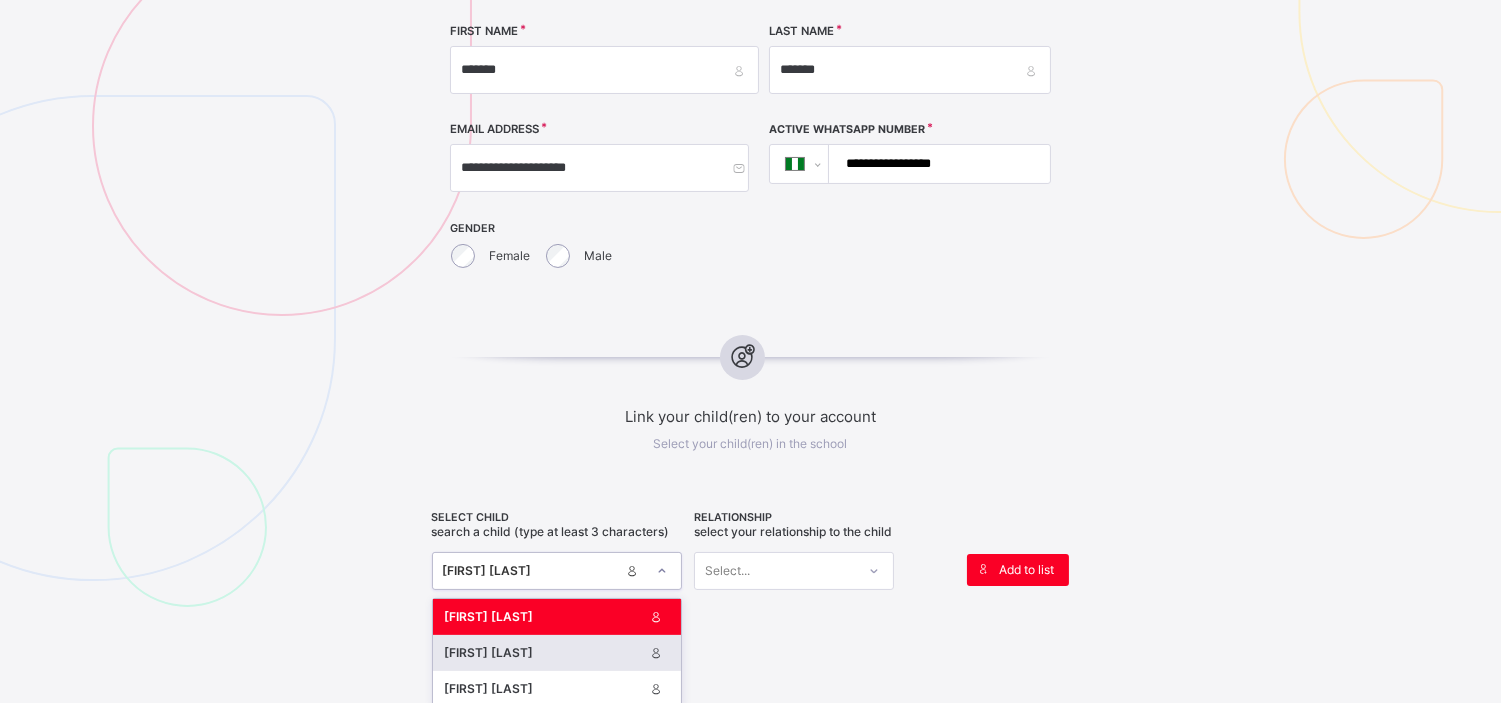 click on "[FIRST]  [LAST]" at bounding box center [544, 653] 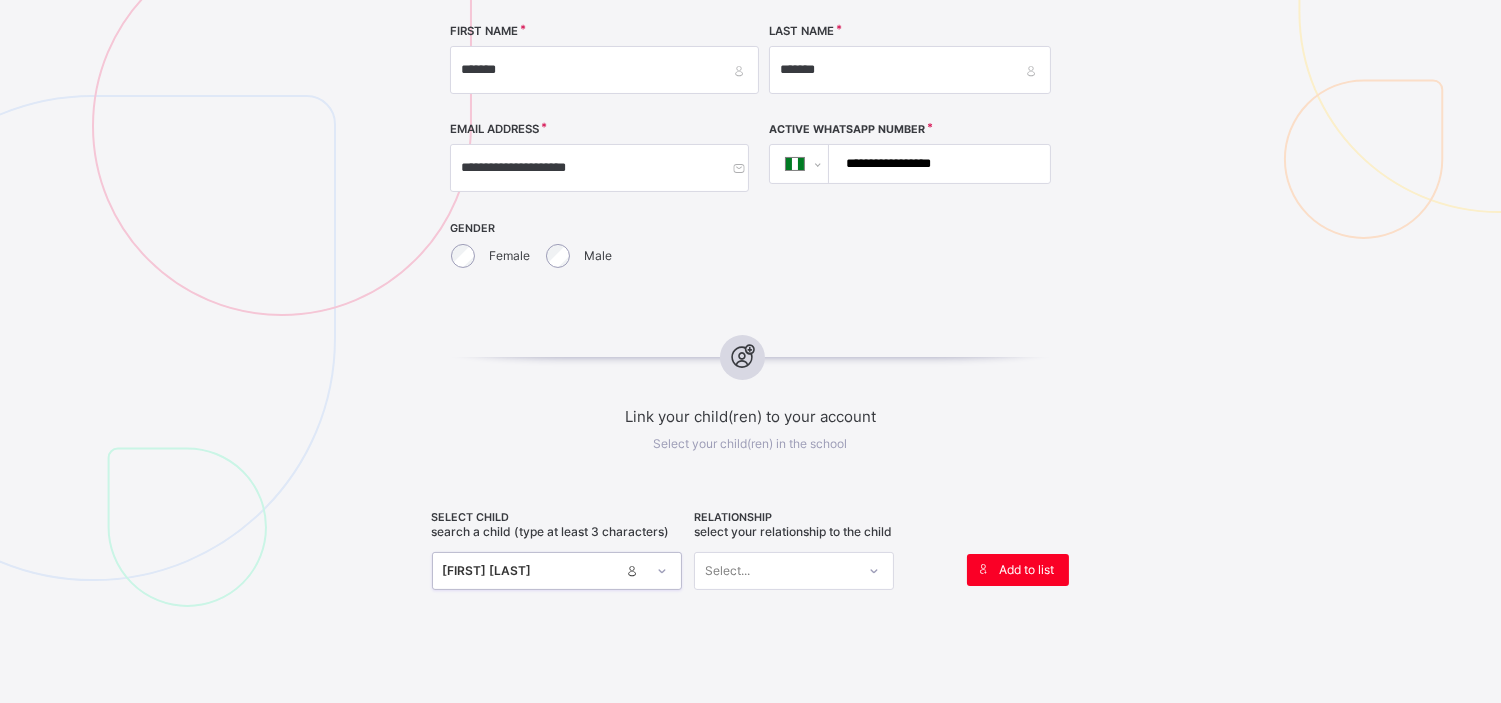 click on "Select..." at bounding box center (775, 571) 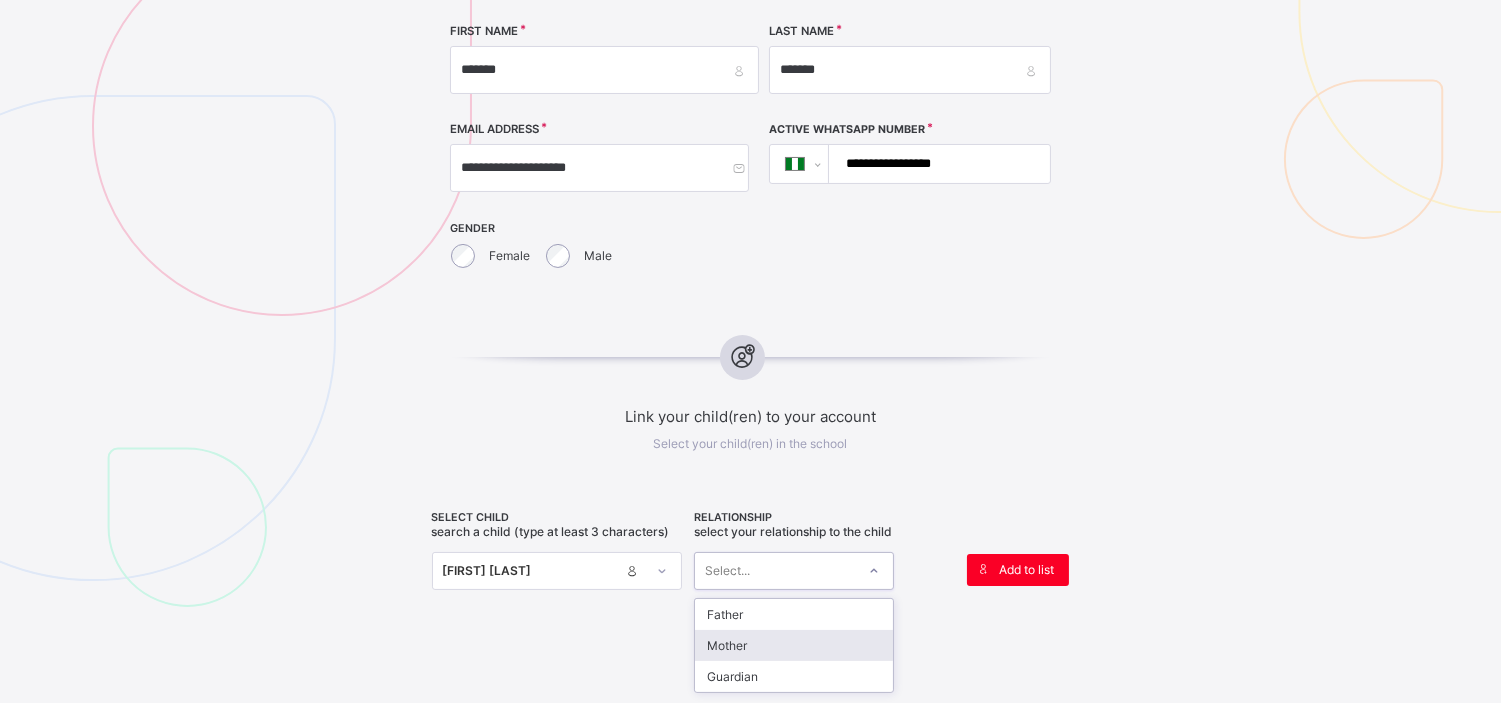 click on "Mother" at bounding box center (794, 645) 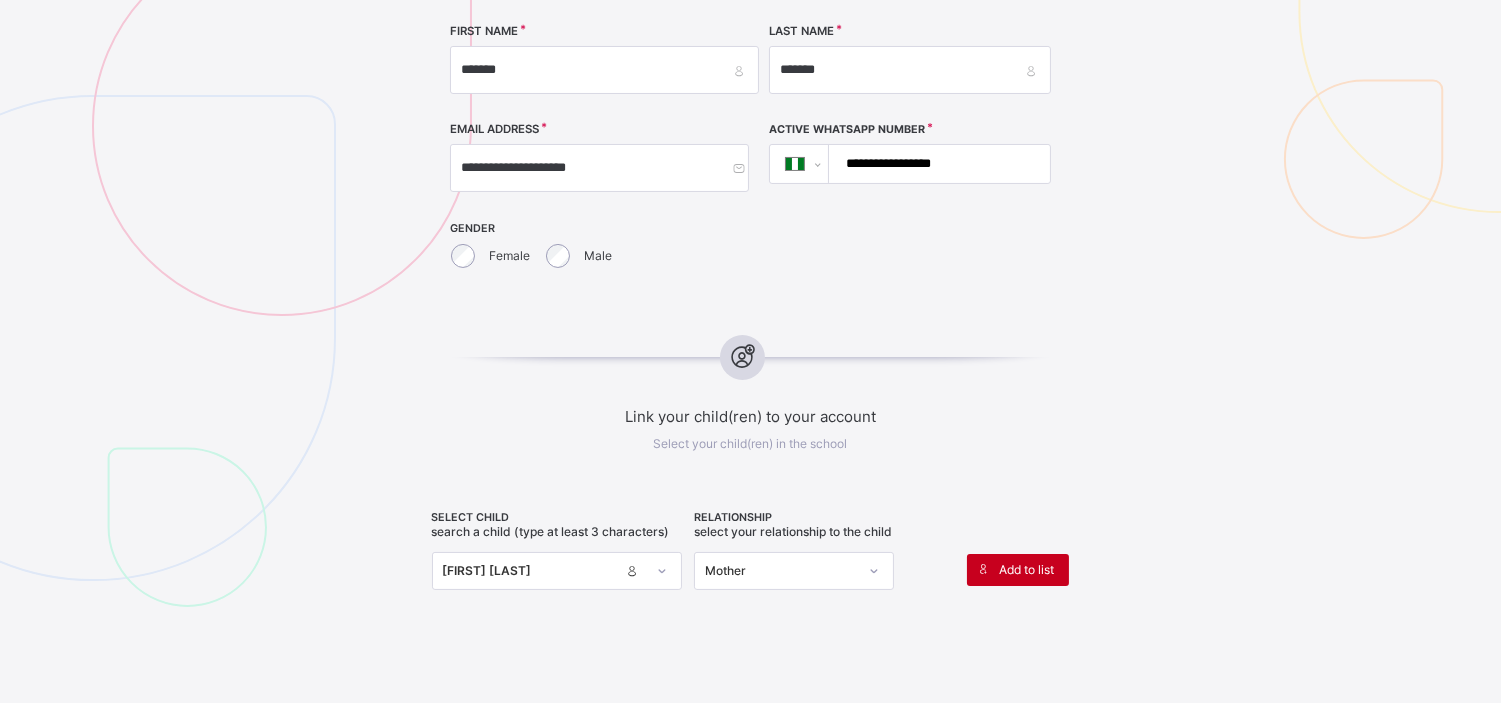 click on "Add to list" at bounding box center (1026, 569) 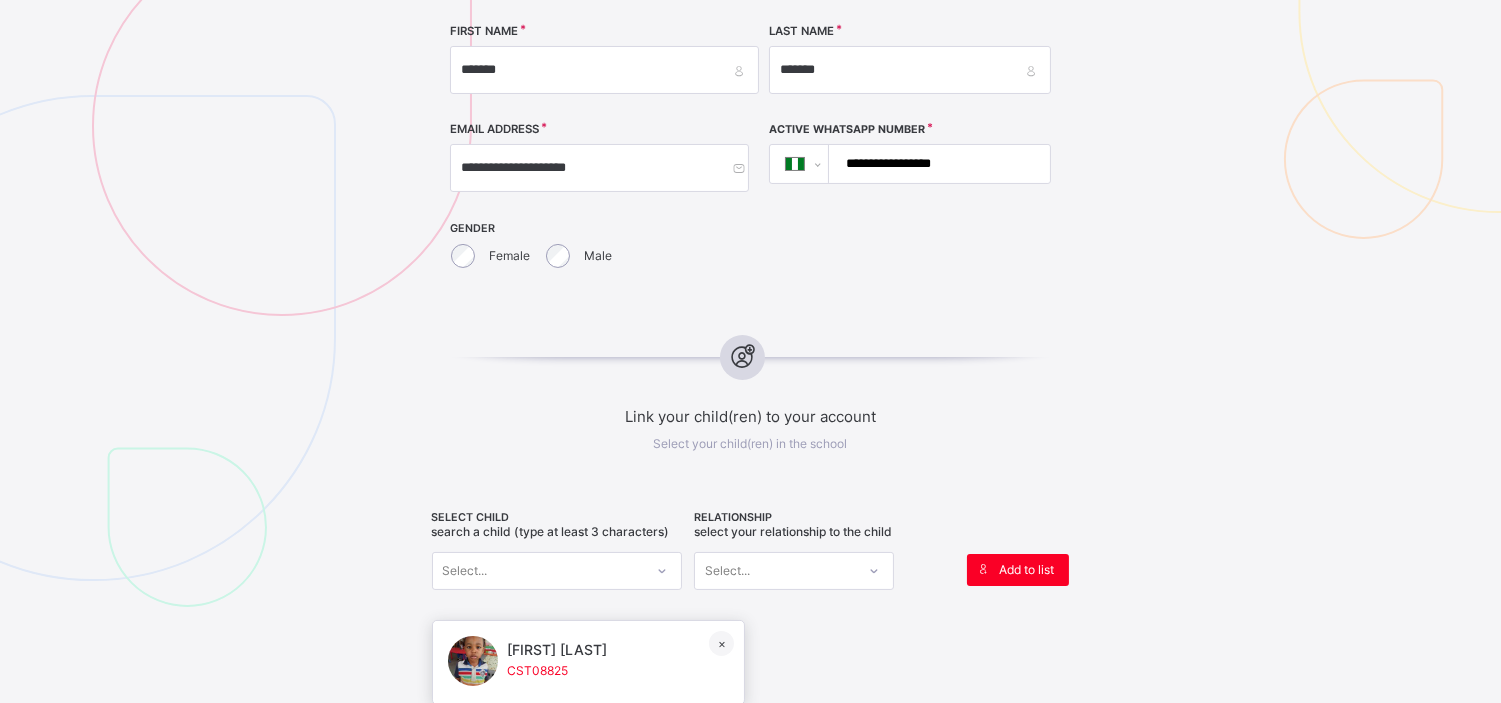 click on "Select..." at bounding box center [538, 571] 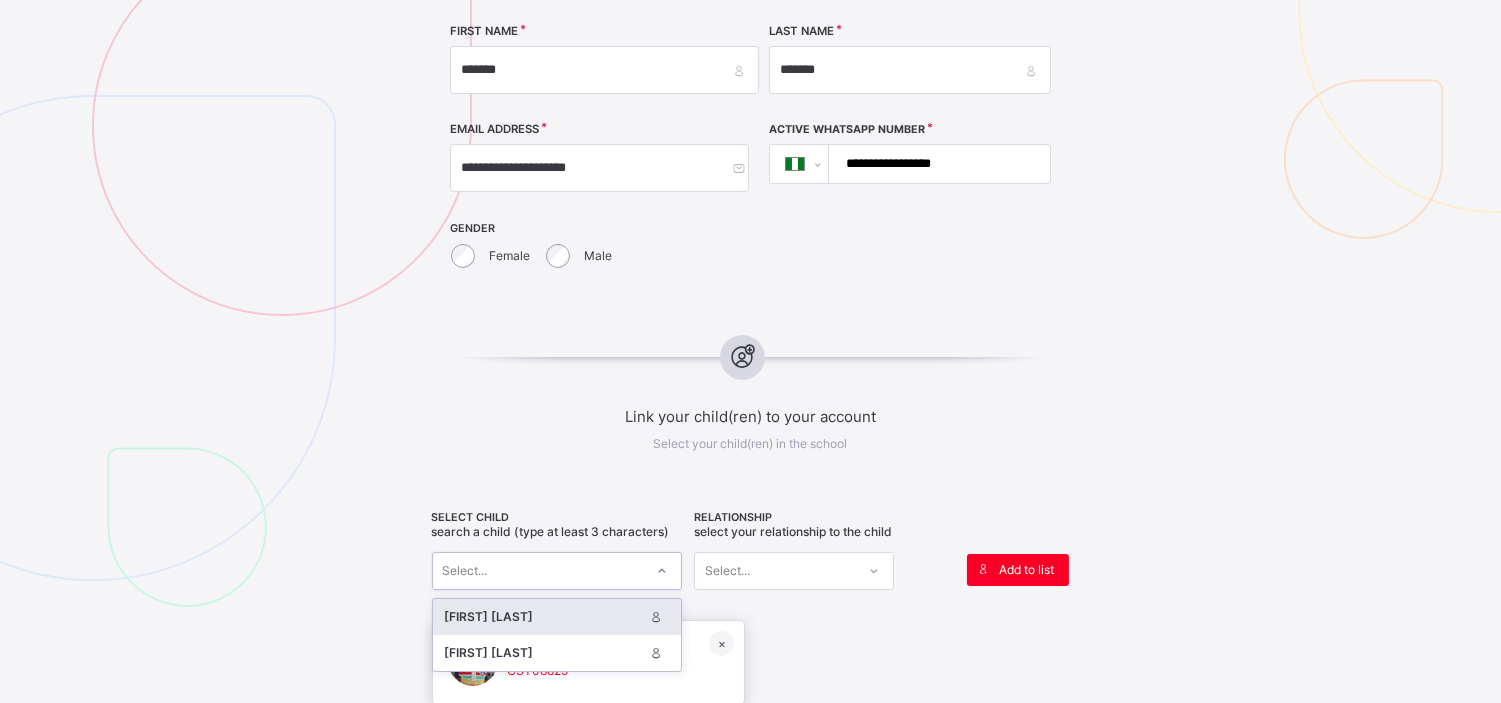 click on "[FIRST]  [LAST]" at bounding box center (544, 617) 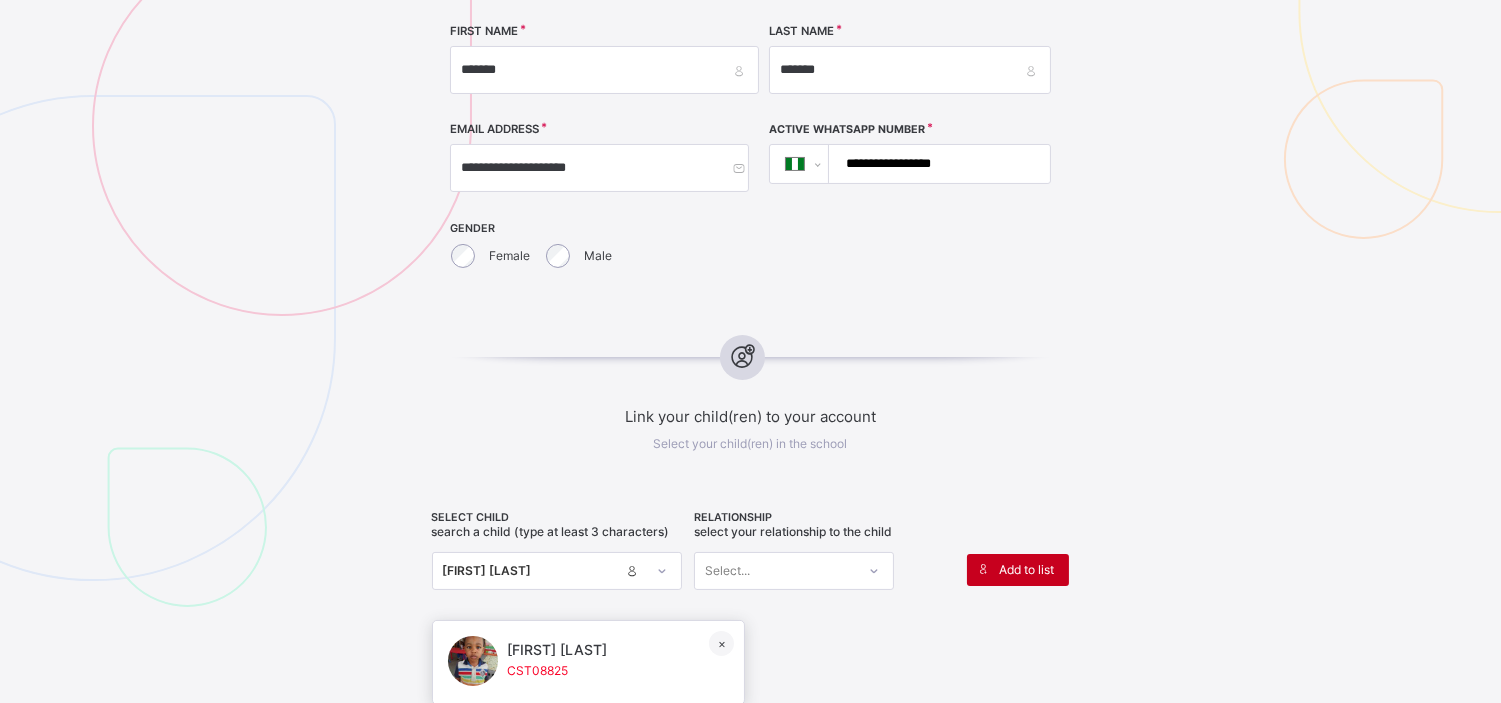 click on "Add to list" at bounding box center (1018, 570) 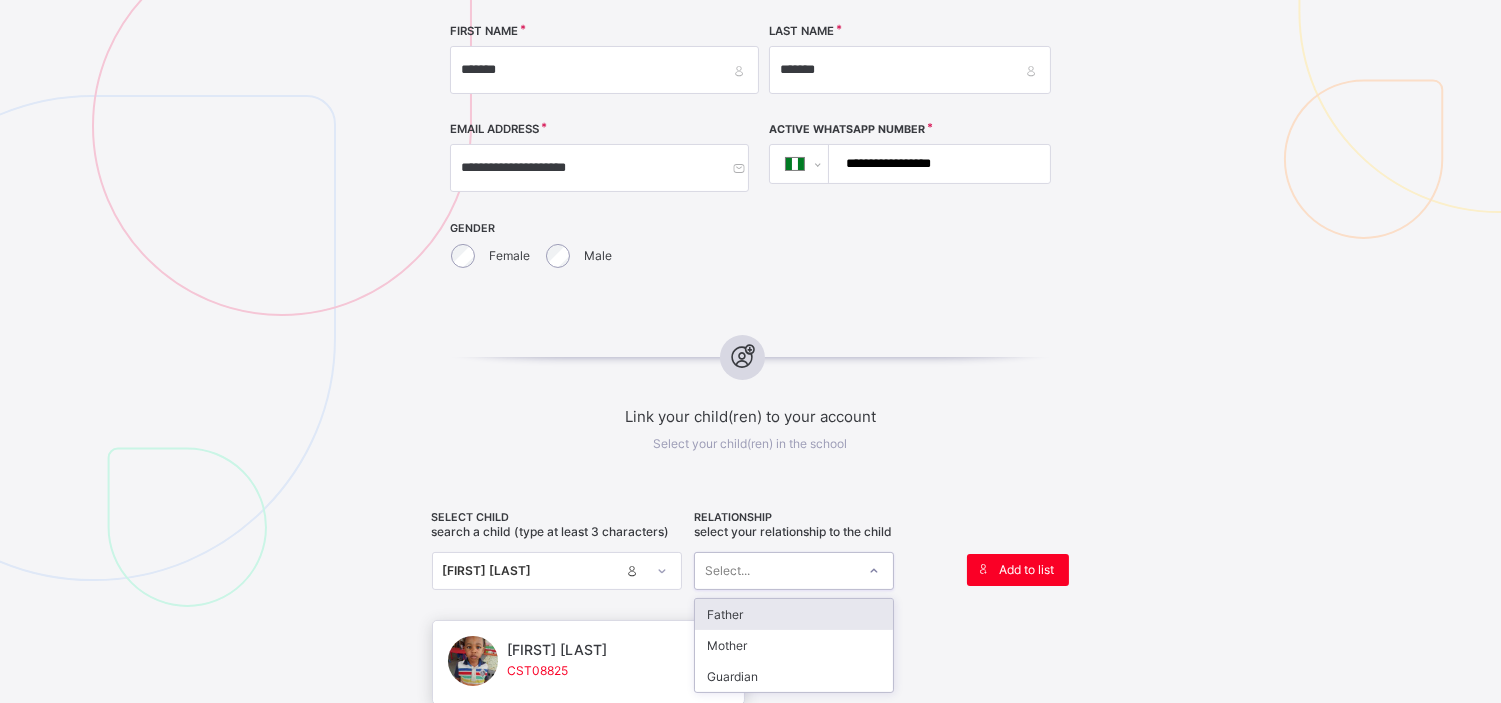 click on "Select..." at bounding box center (727, 571) 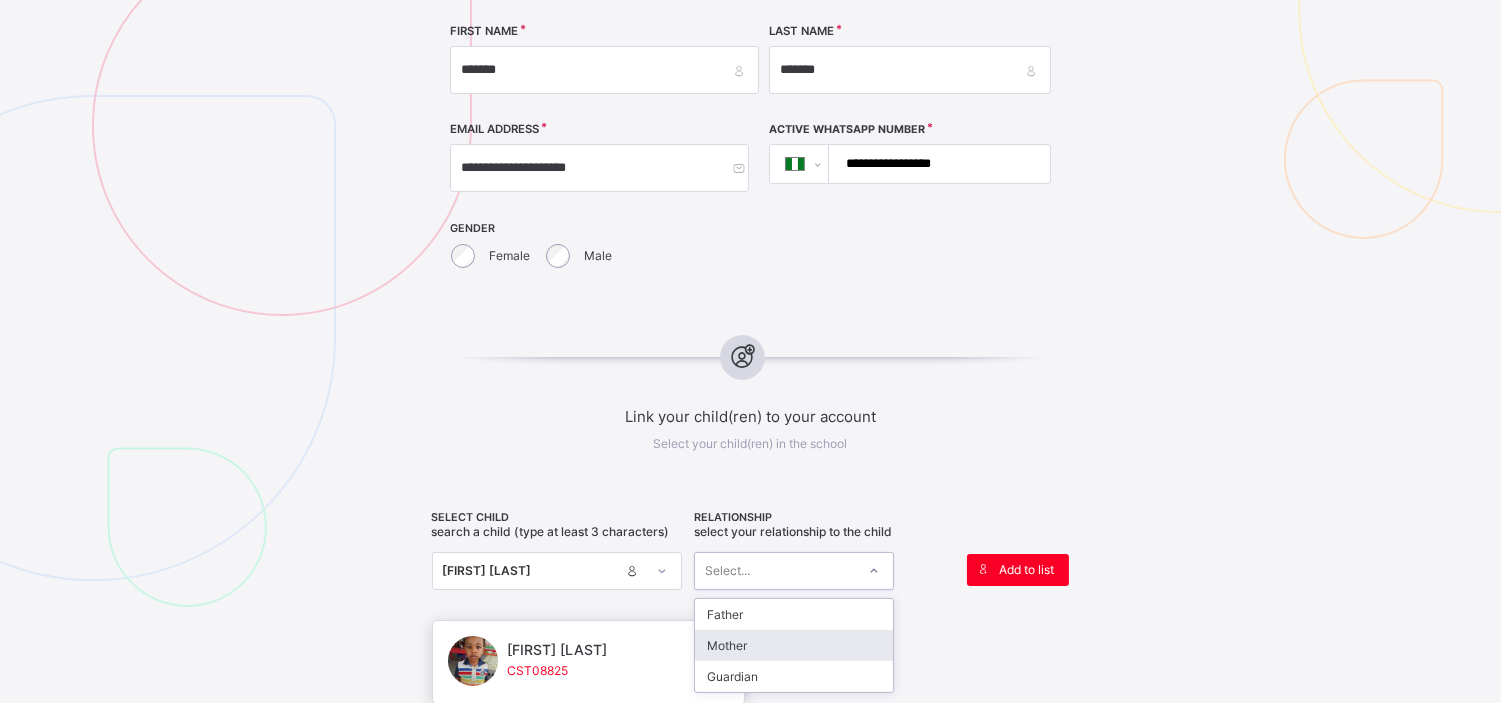 click on "Mother" at bounding box center [794, 645] 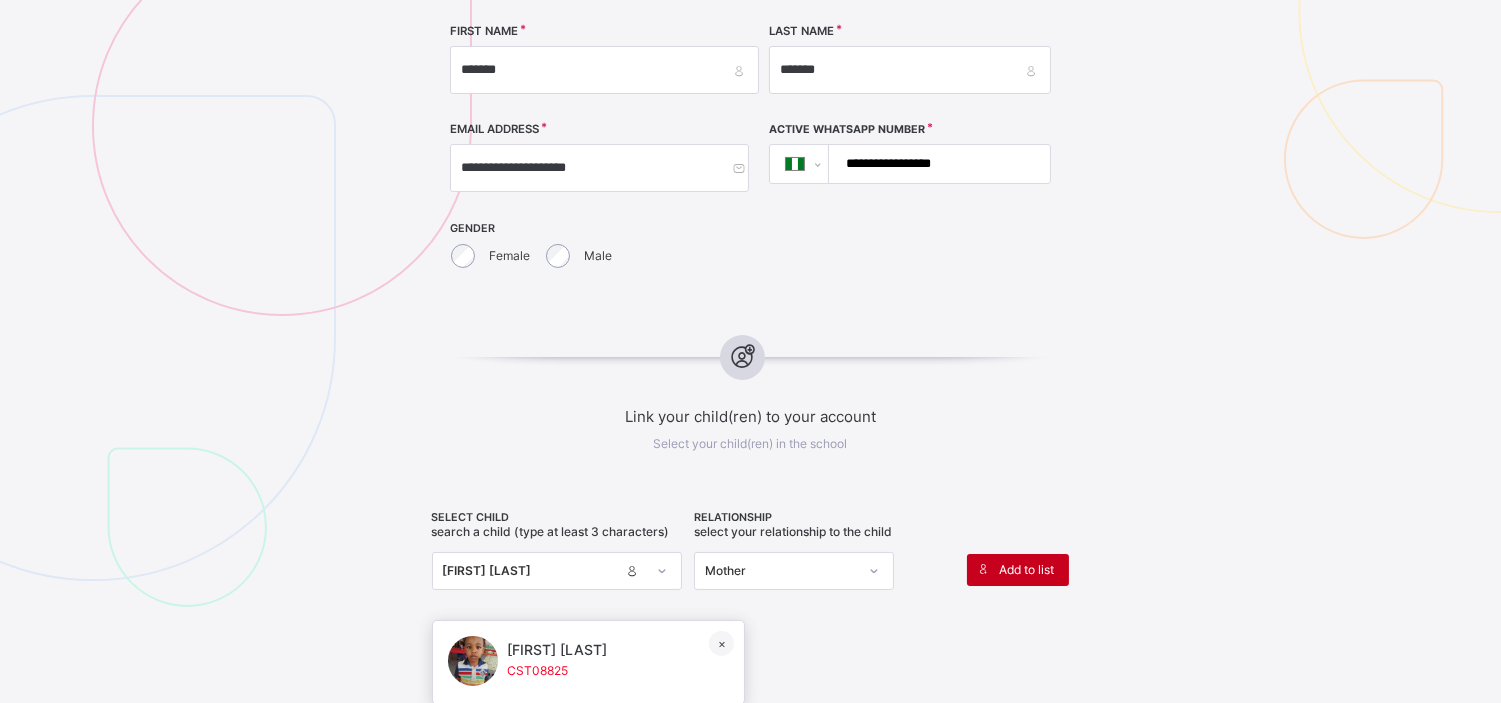 click on "Add to list" at bounding box center (1018, 570) 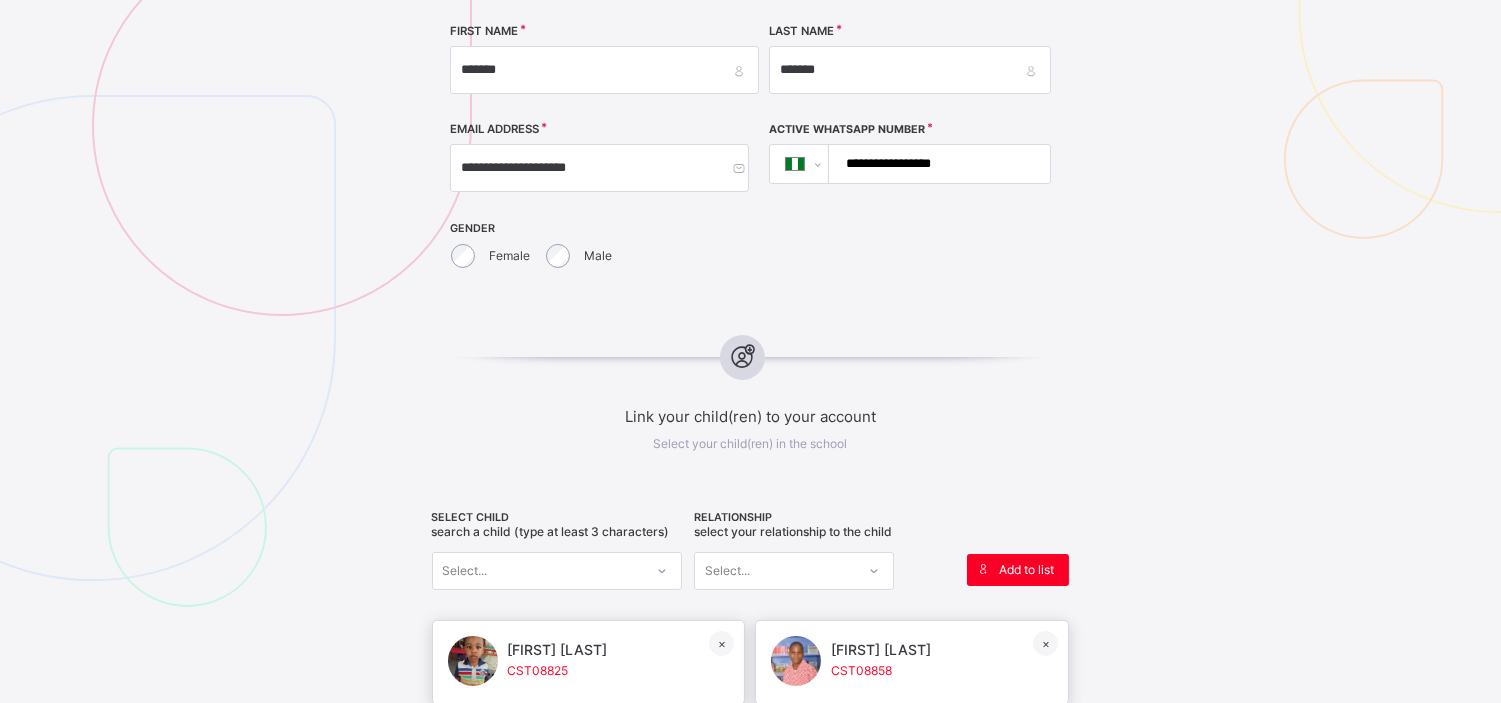 click on "Select..." at bounding box center [538, 571] 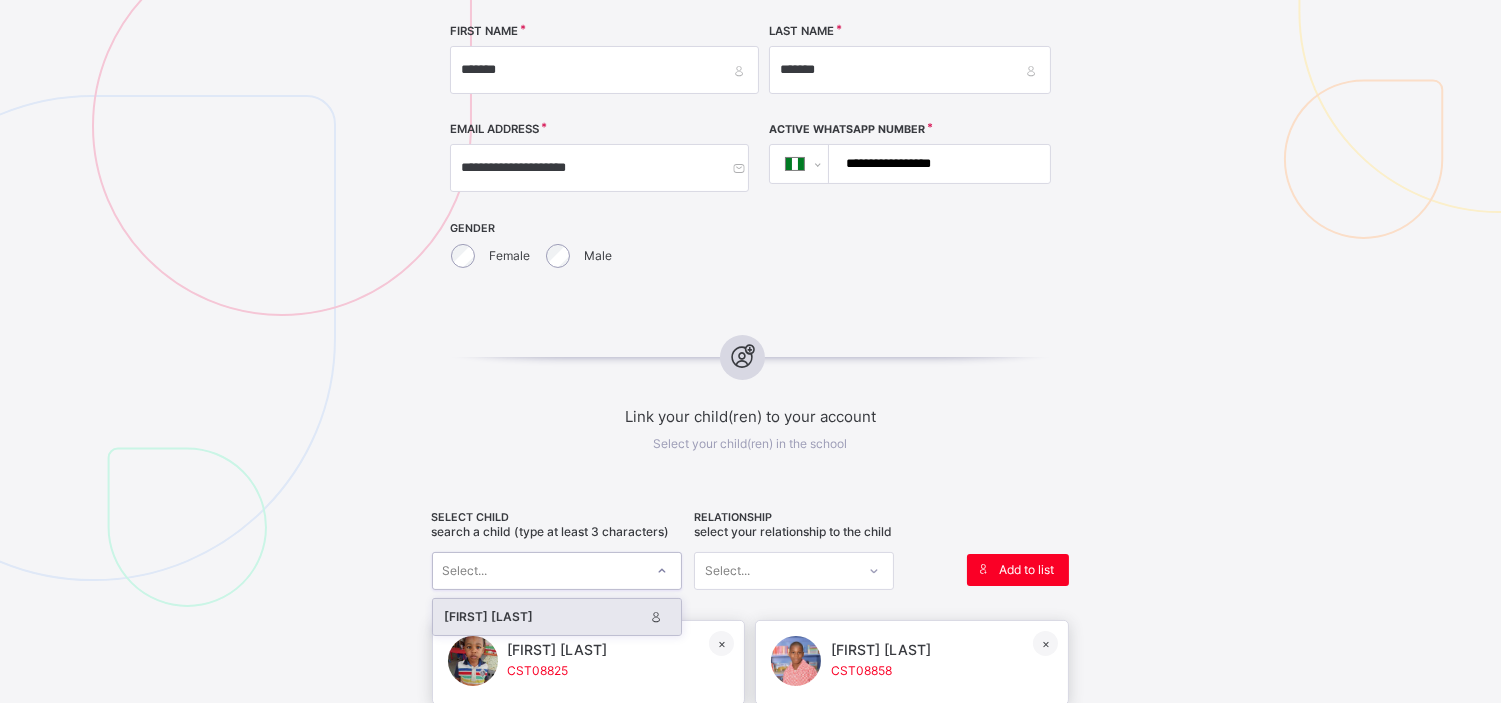 click on "[FIRST]  [LAST]" at bounding box center (544, 617) 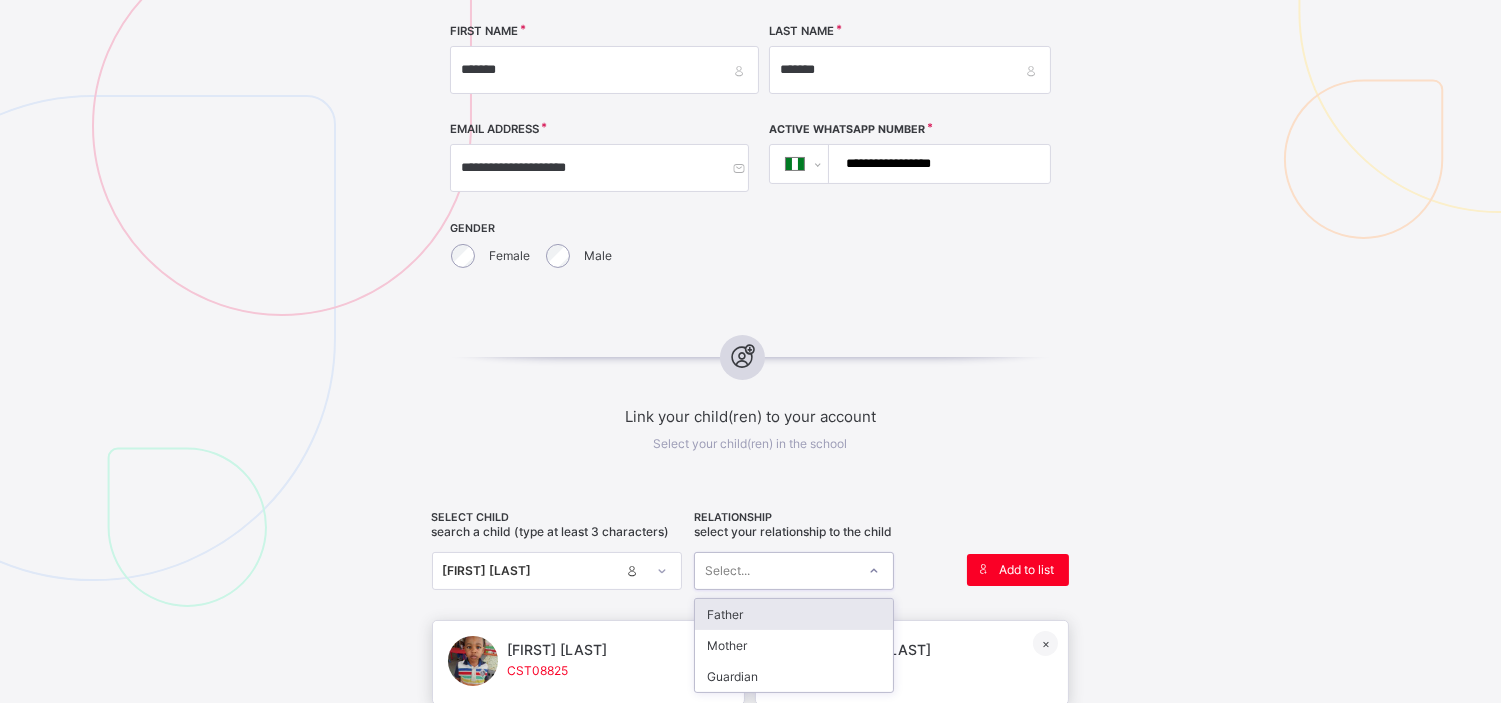 click on "Select..." at bounding box center [794, 571] 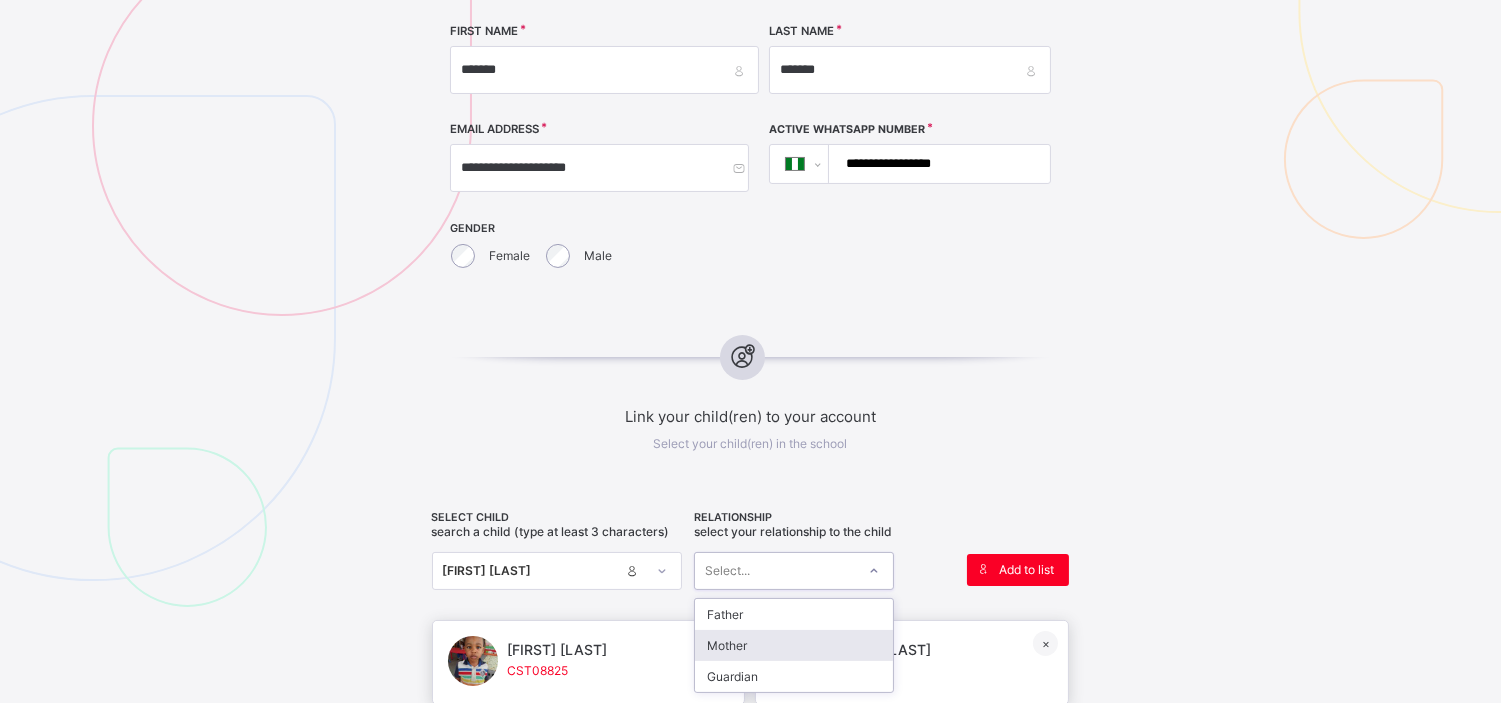 click on "Mother" at bounding box center (794, 645) 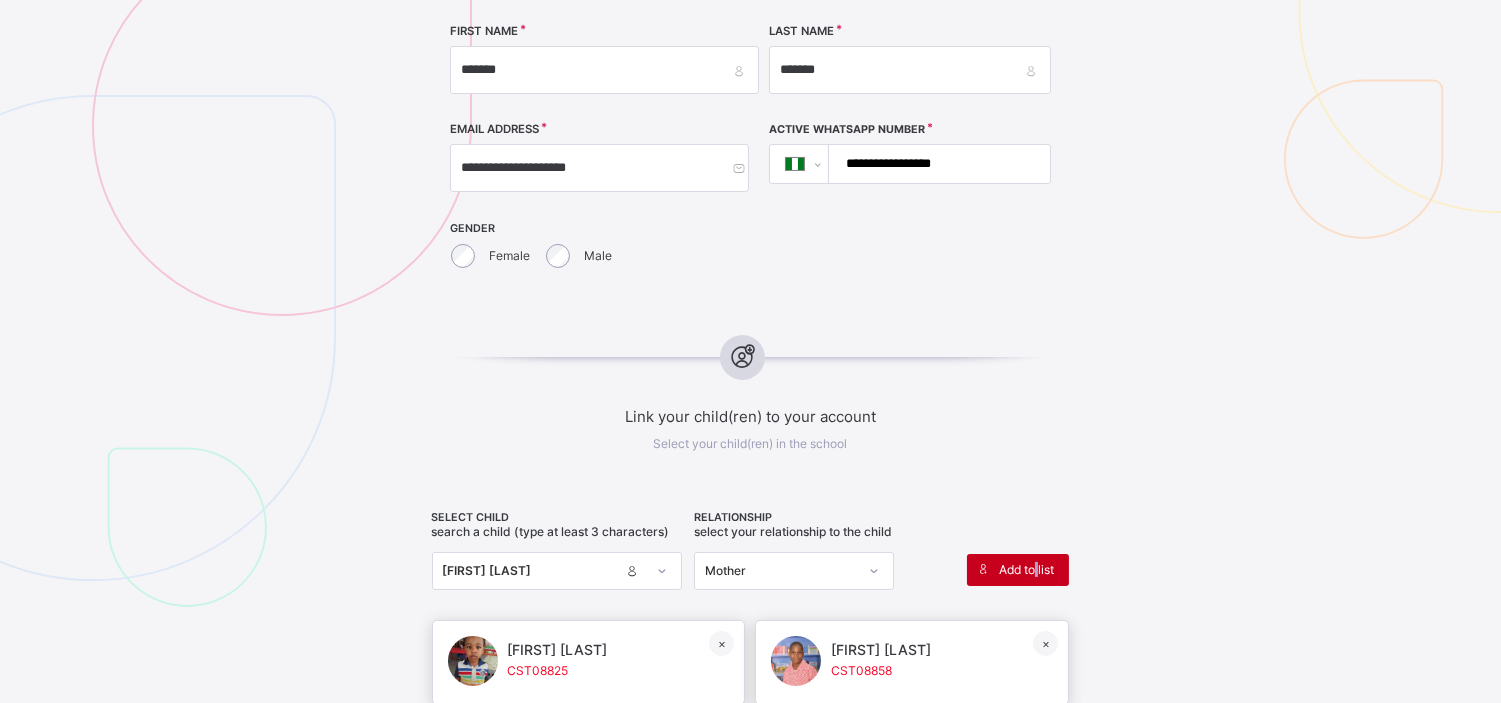 click on "Add to list" at bounding box center (1026, 569) 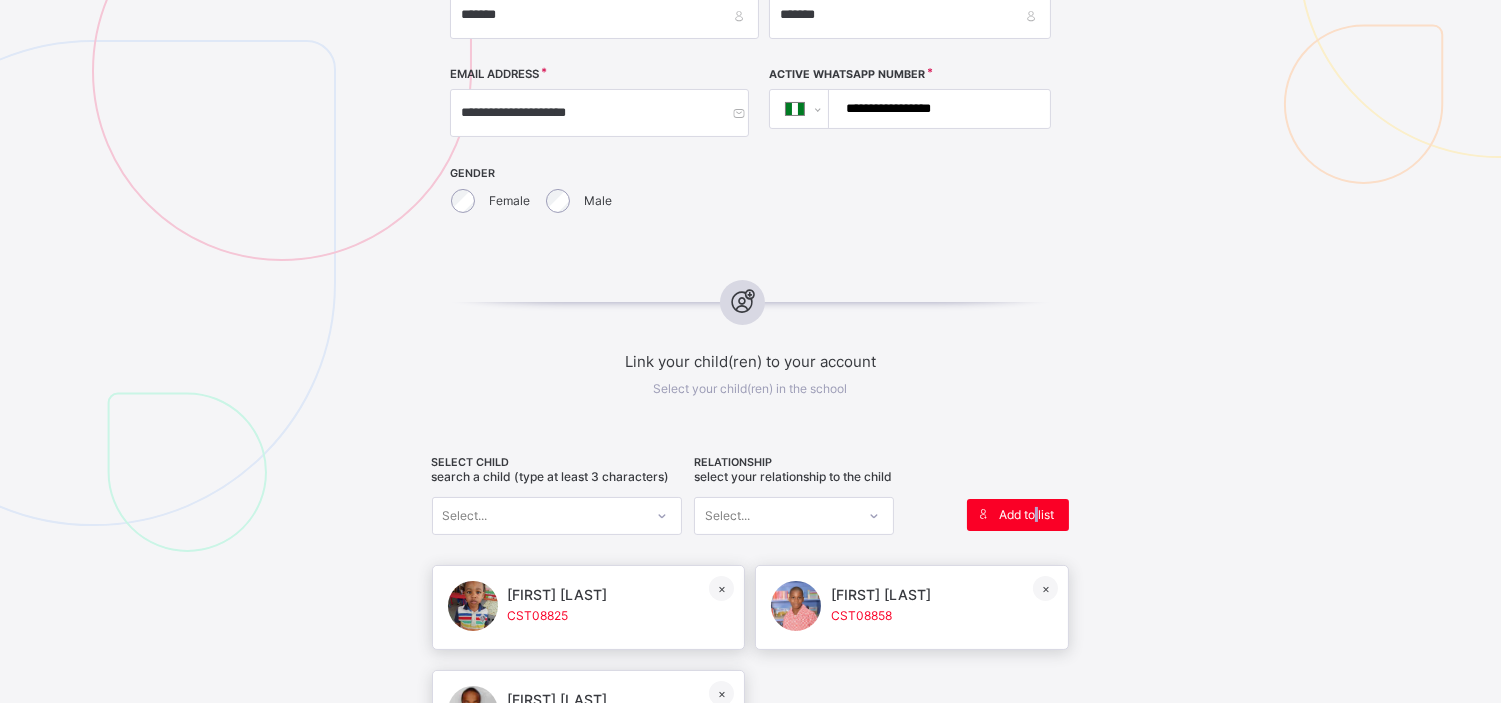 scroll, scrollTop: 564, scrollLeft: 0, axis: vertical 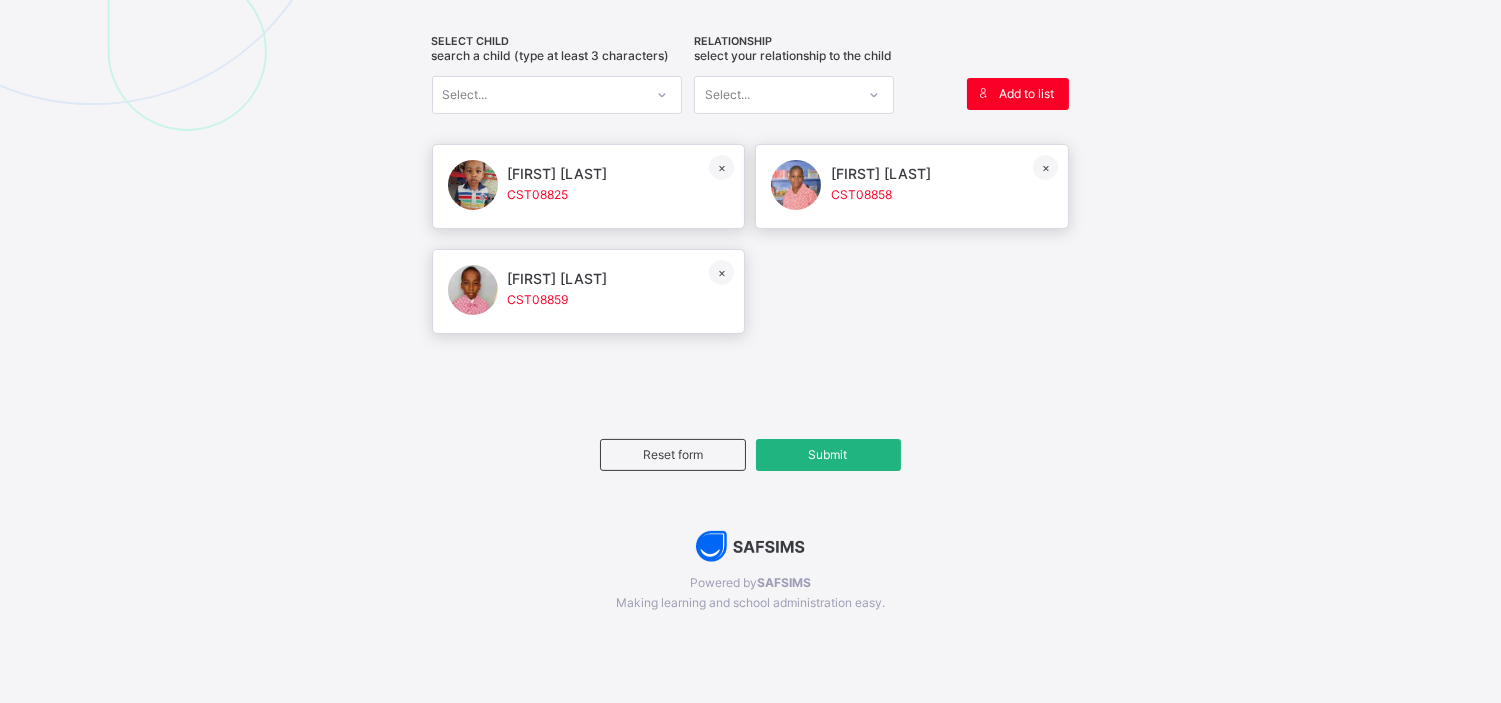 click on "Submit" at bounding box center (828, 455) 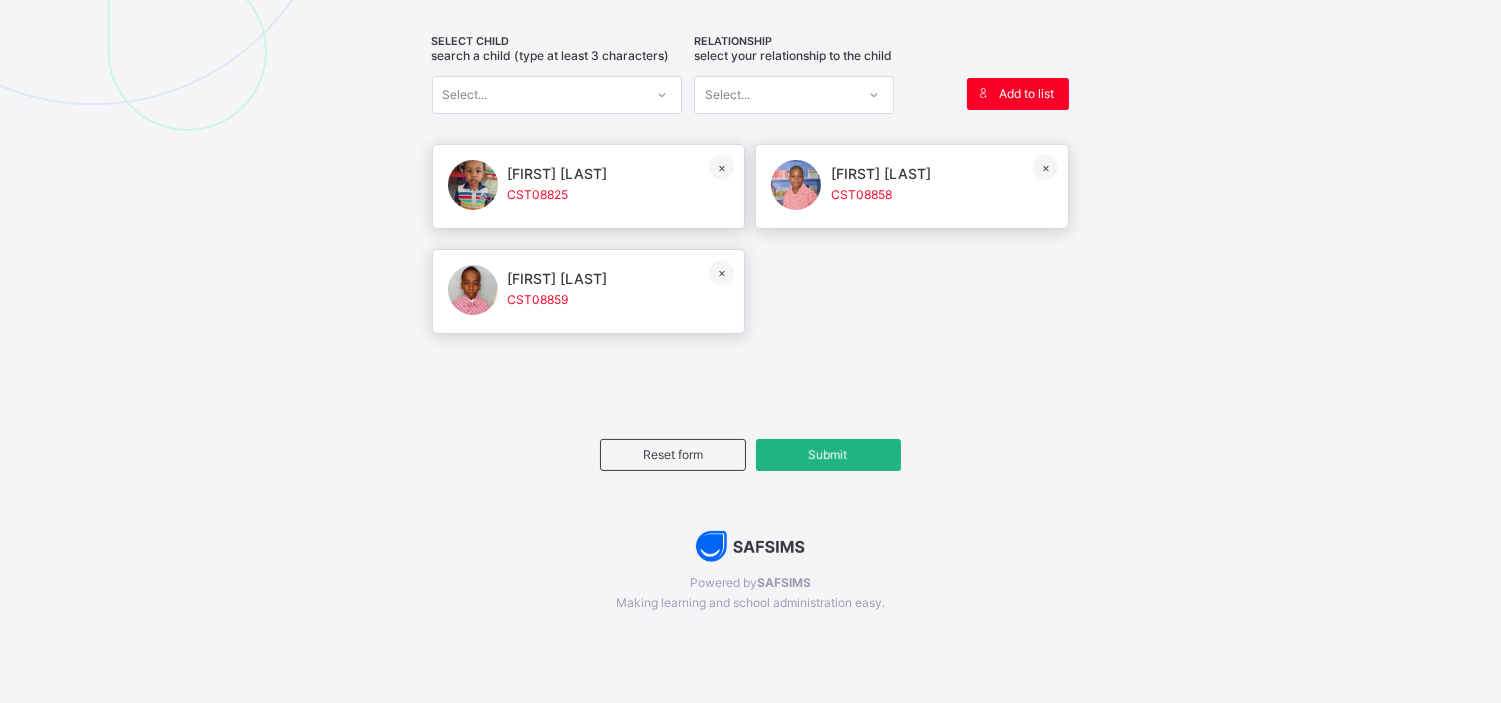 type 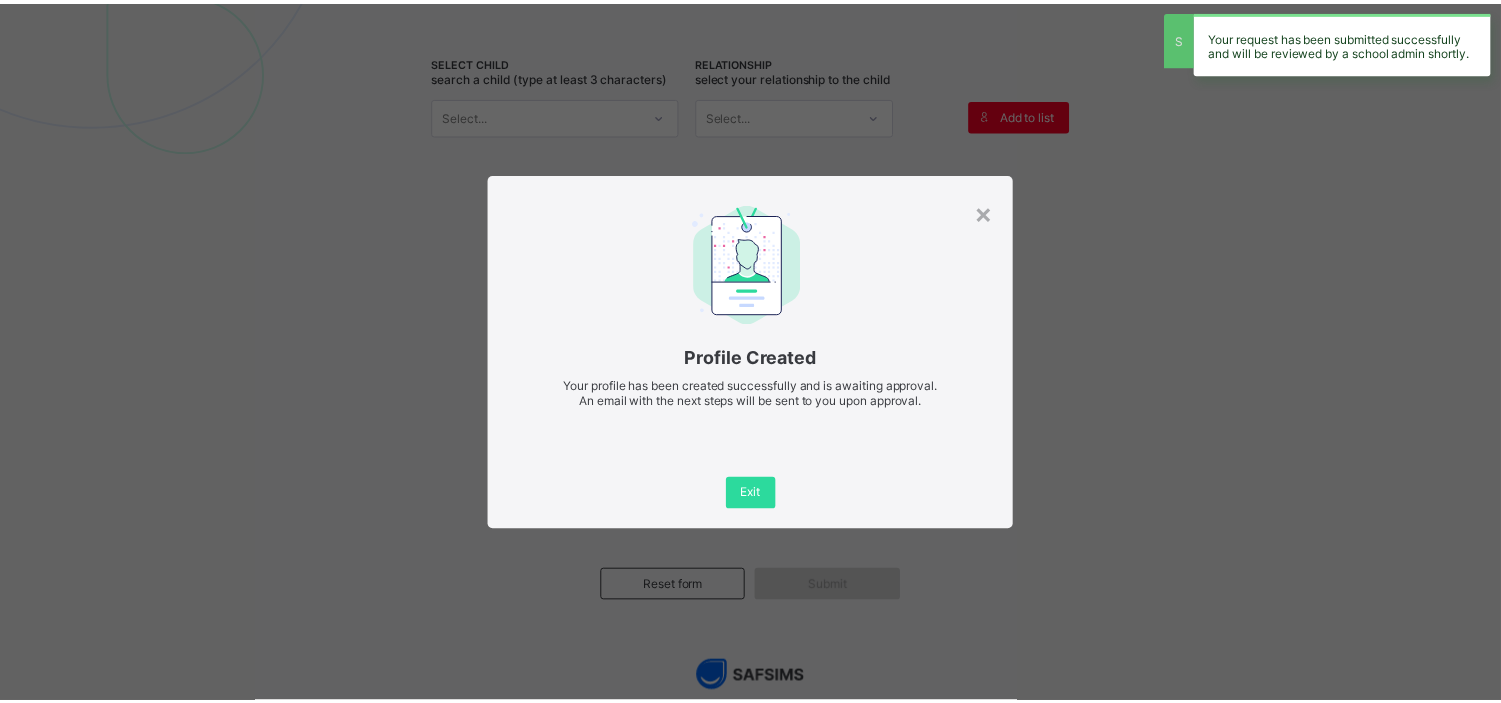 scroll, scrollTop: 986, scrollLeft: 0, axis: vertical 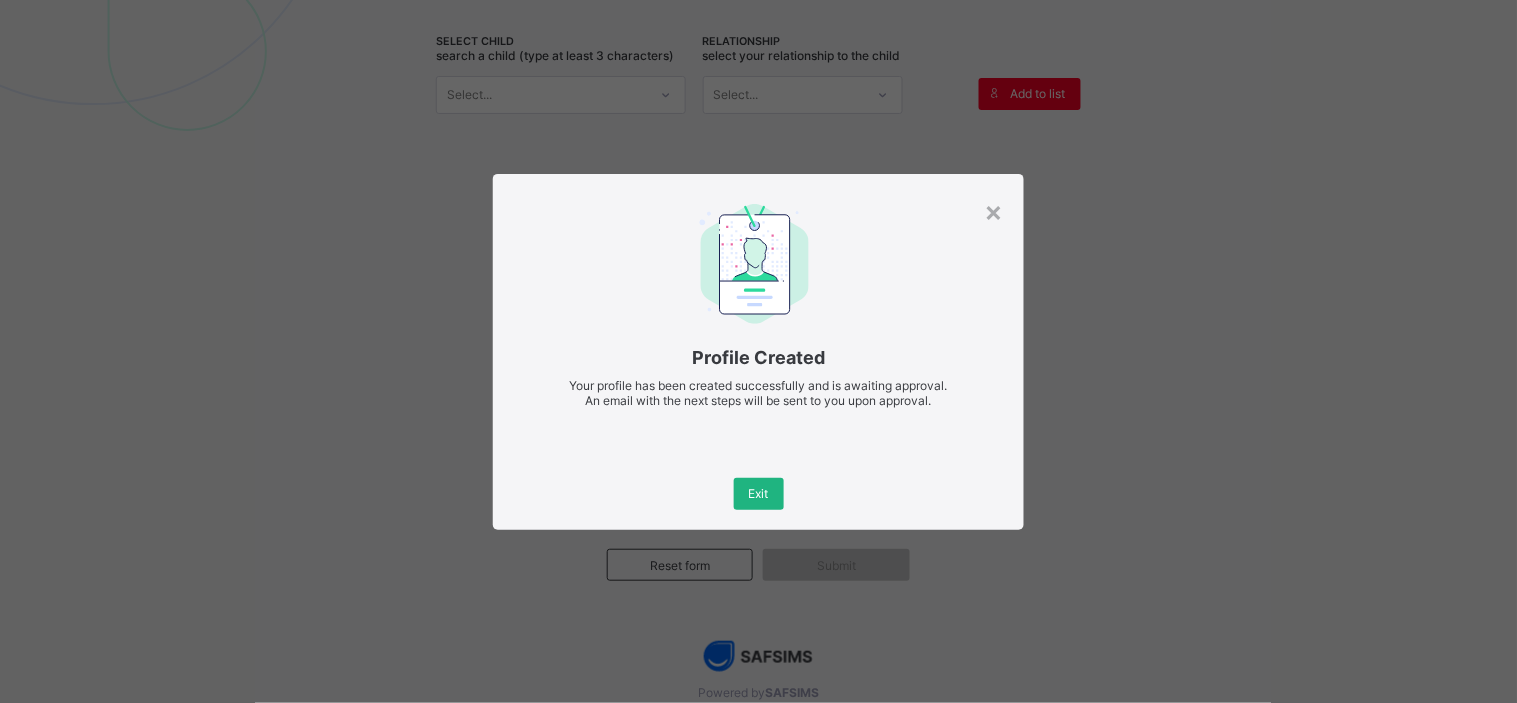 click on "Exit" at bounding box center [759, 493] 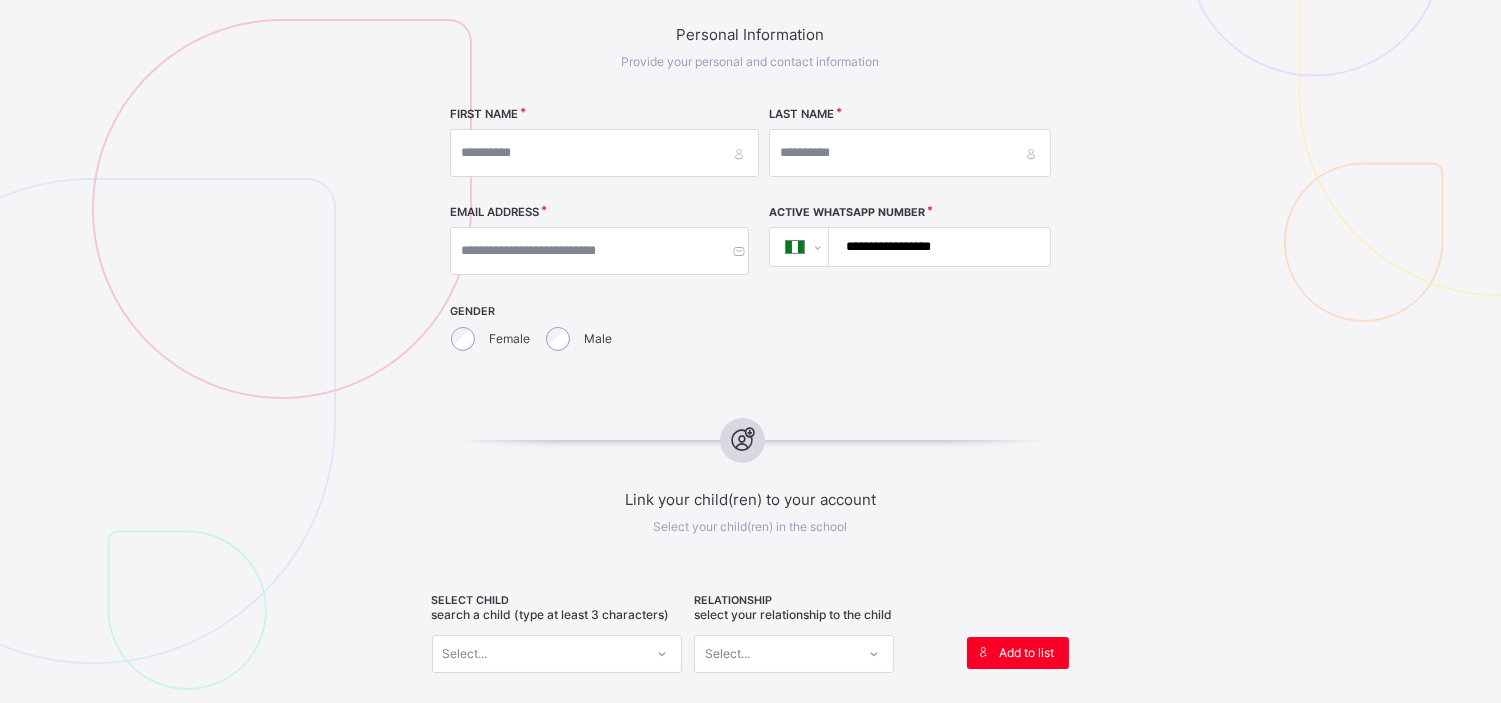 scroll, scrollTop: 424, scrollLeft: 0, axis: vertical 